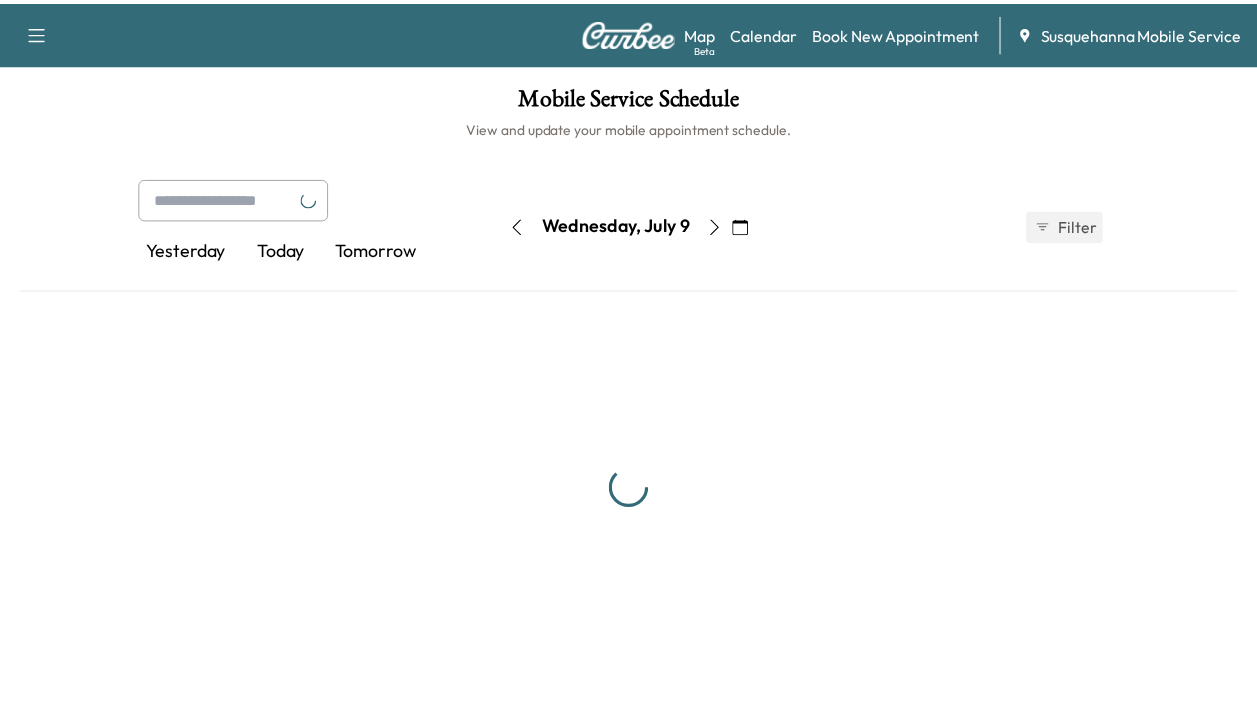scroll, scrollTop: 0, scrollLeft: 0, axis: both 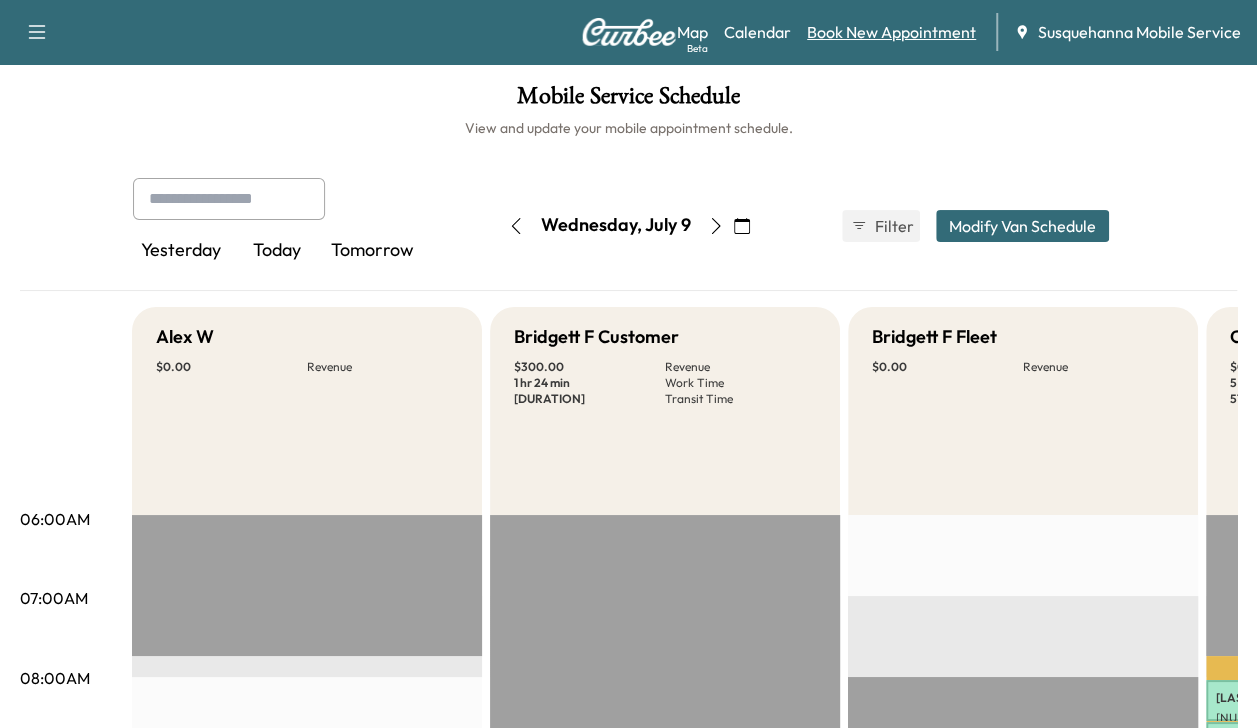 click on "Book New Appointment" at bounding box center (891, 32) 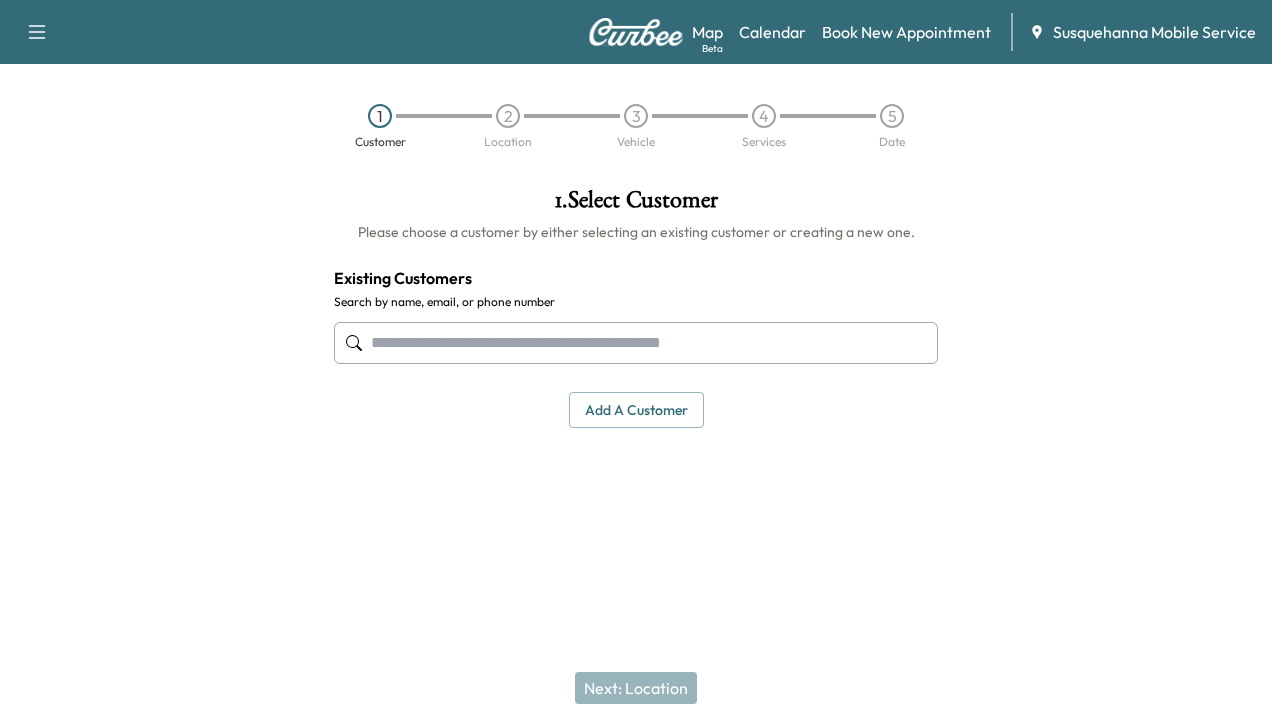 click at bounding box center (636, 343) 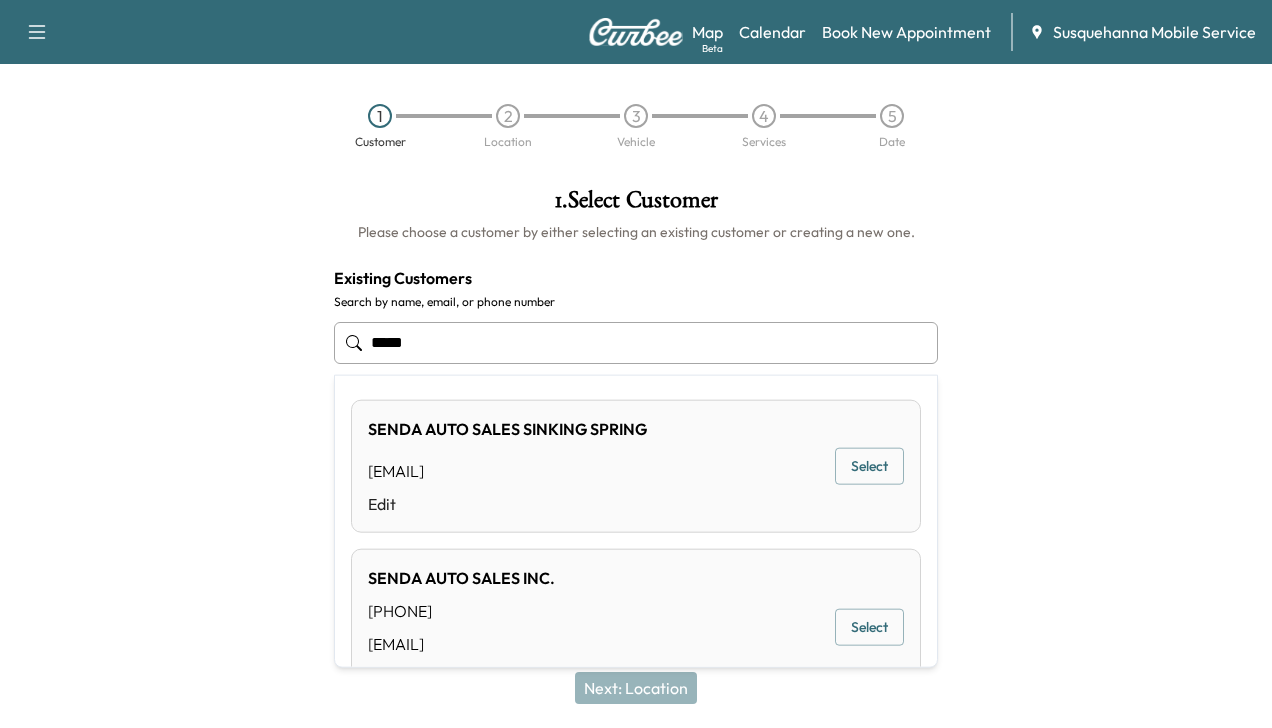 click on "Select" at bounding box center (869, 466) 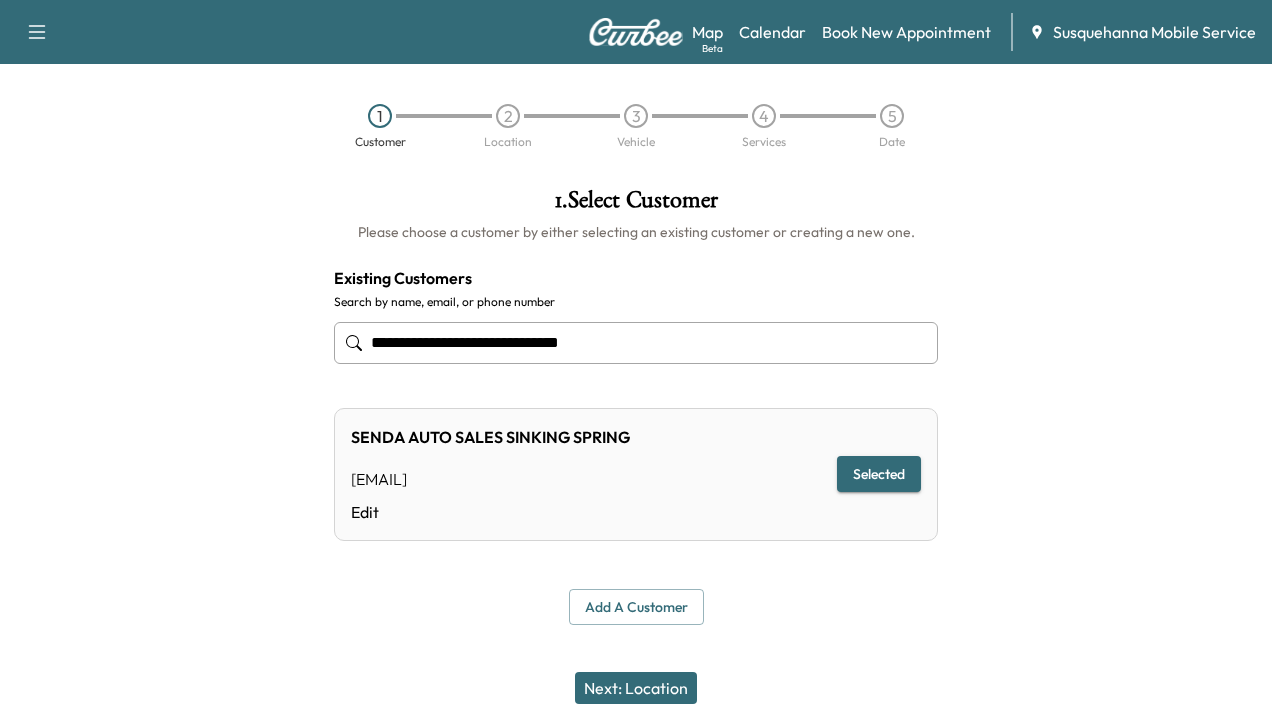 type on "**********" 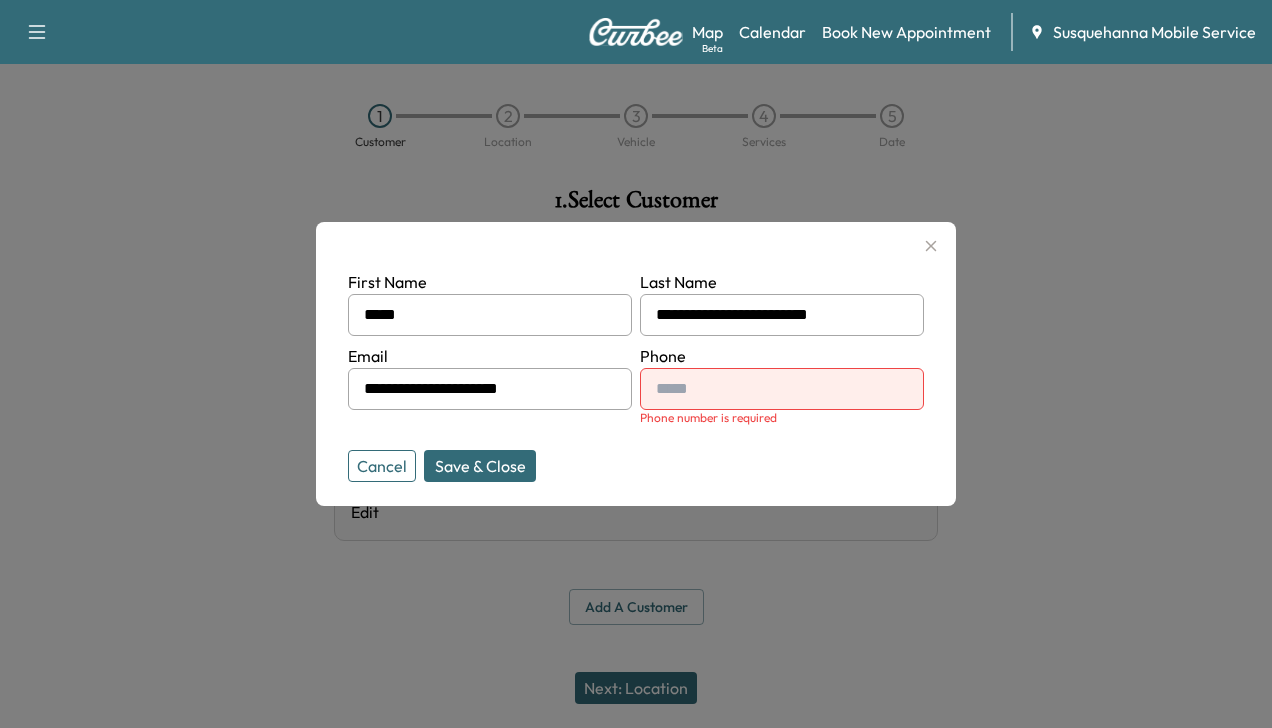 click at bounding box center (660, 389) 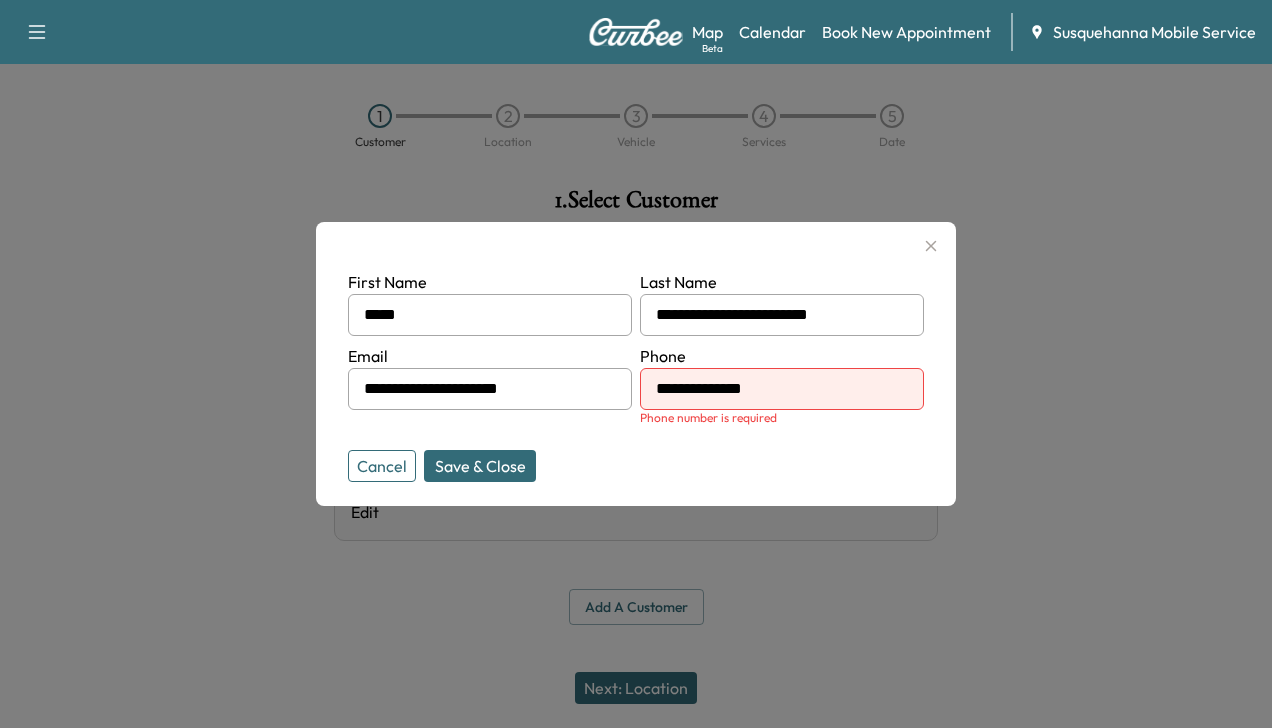 click on "Save & Close" at bounding box center (480, 466) 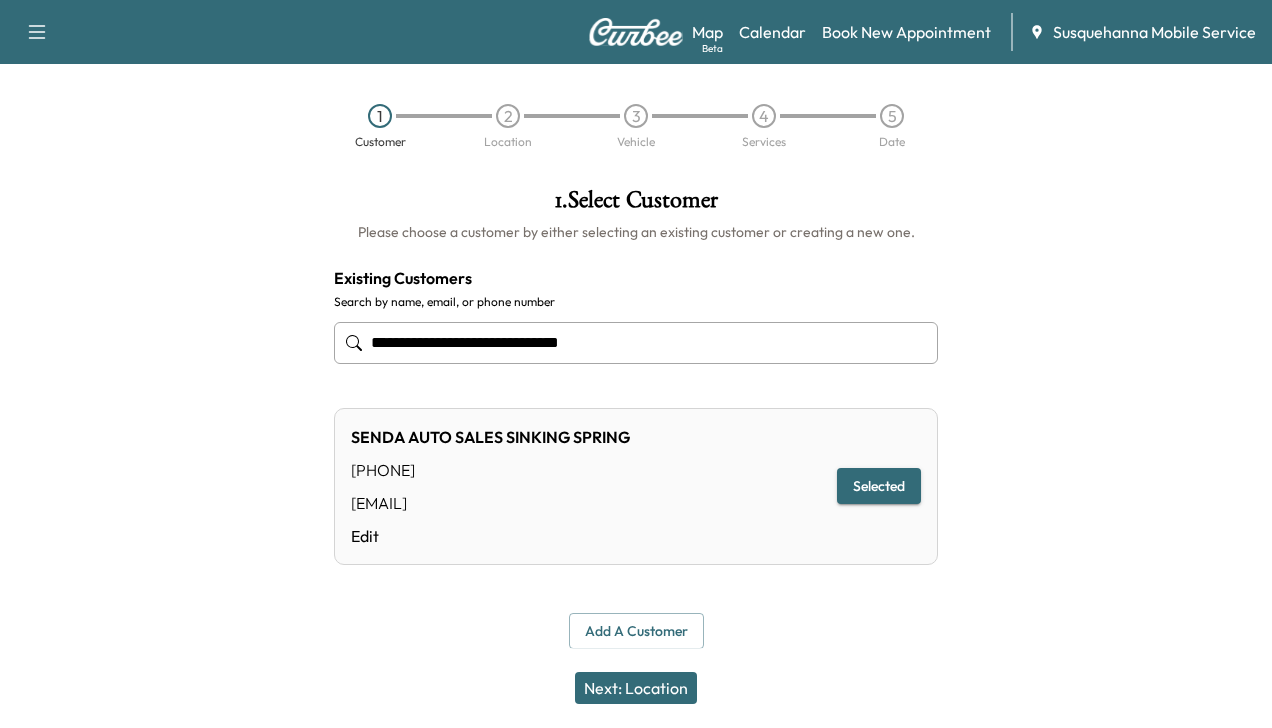 click on "Next: Location" at bounding box center (636, 688) 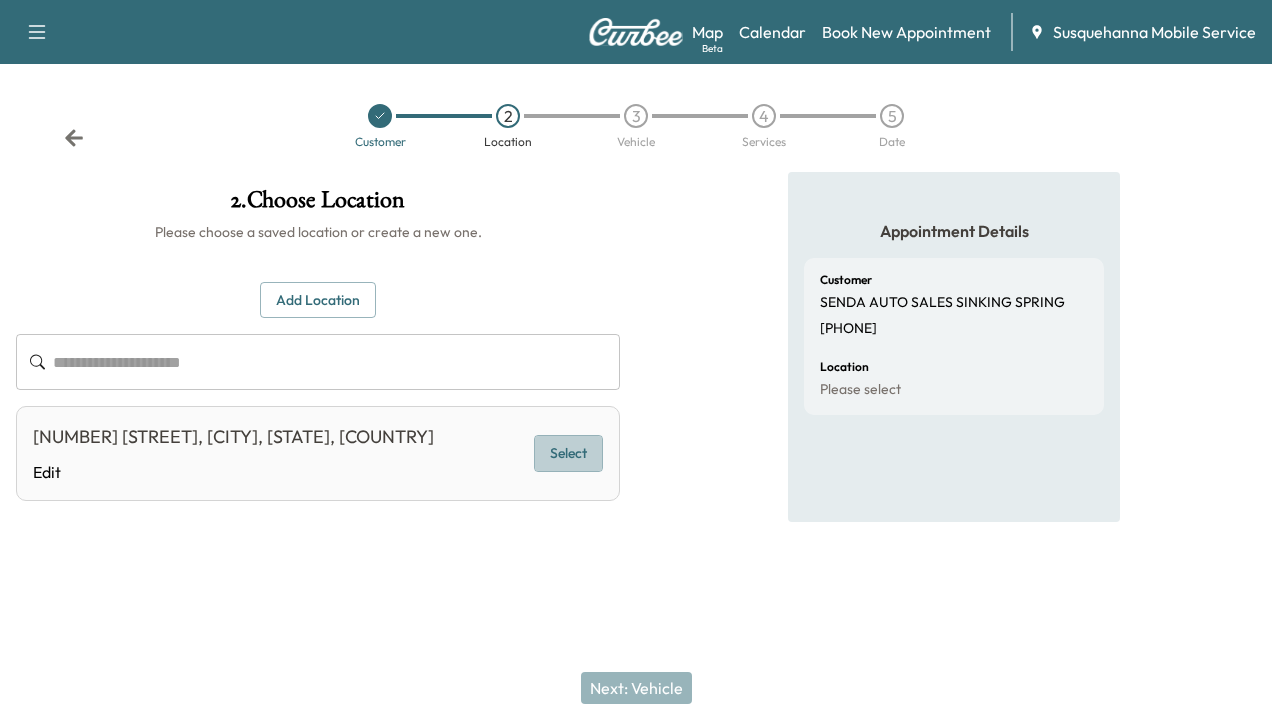 click on "Select" at bounding box center (568, 453) 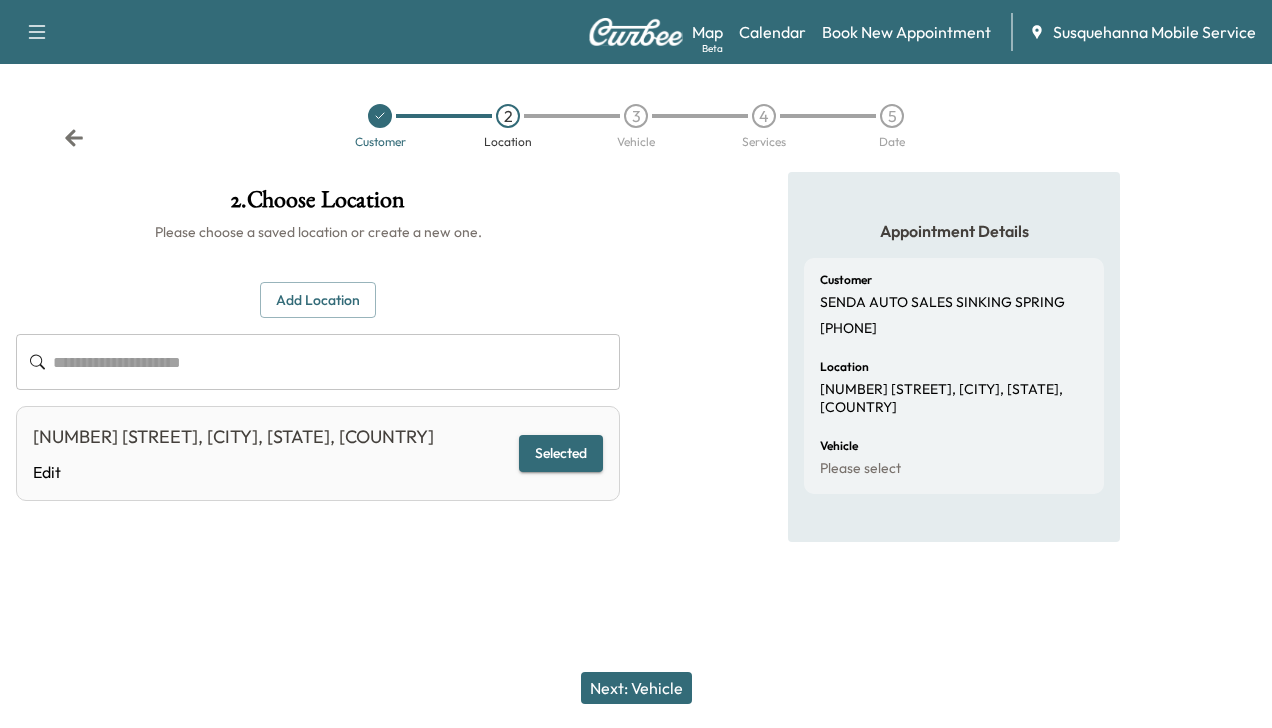 click on "Next: Vehicle" at bounding box center (636, 688) 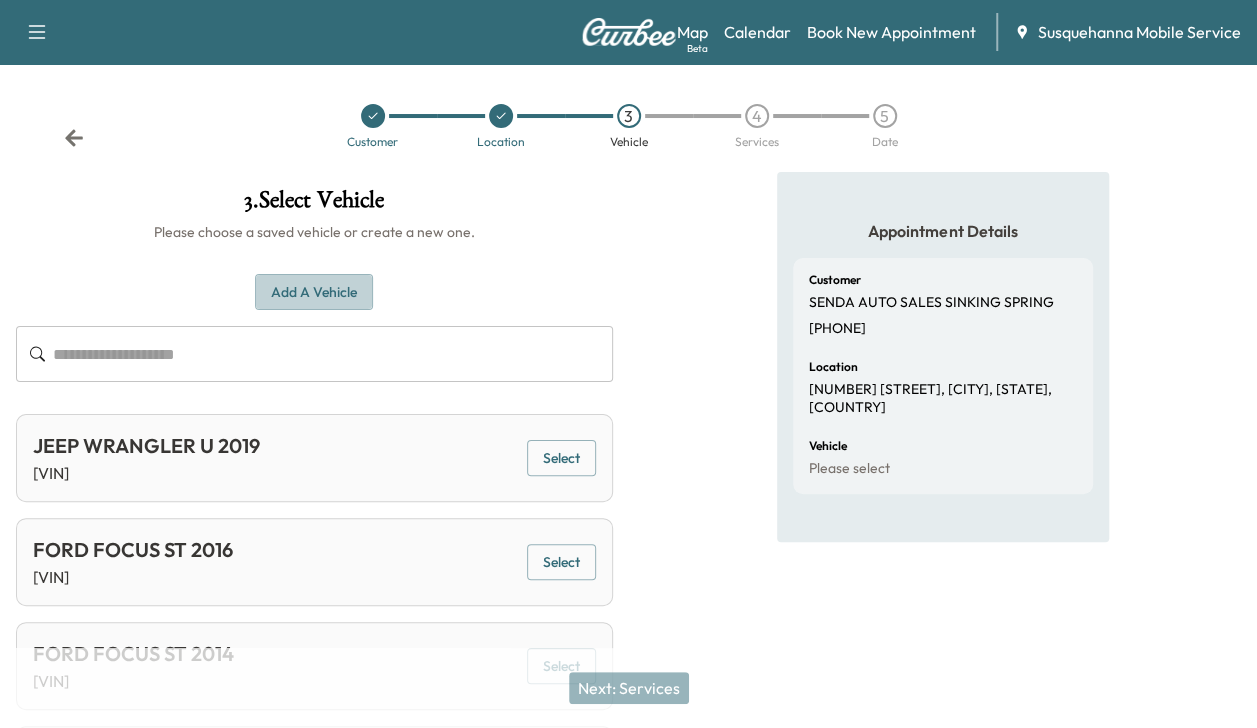 click on "Add a Vehicle" at bounding box center (314, 292) 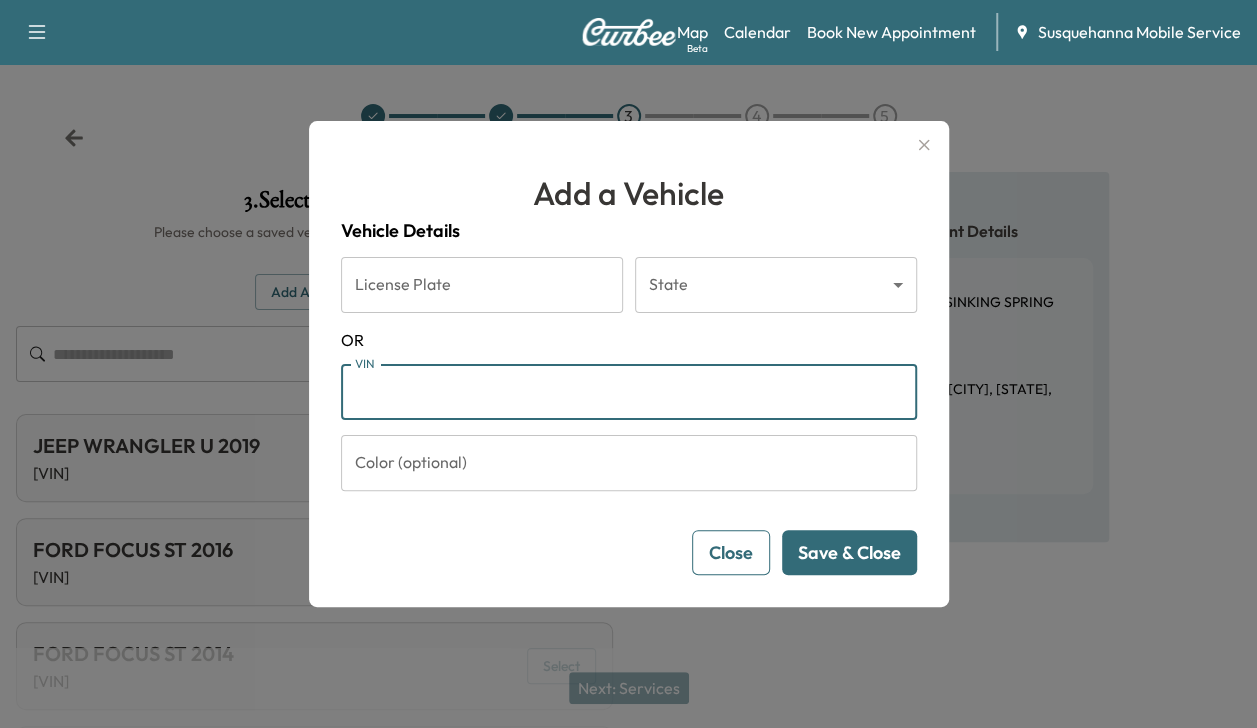 click on "VIN" at bounding box center (629, 392) 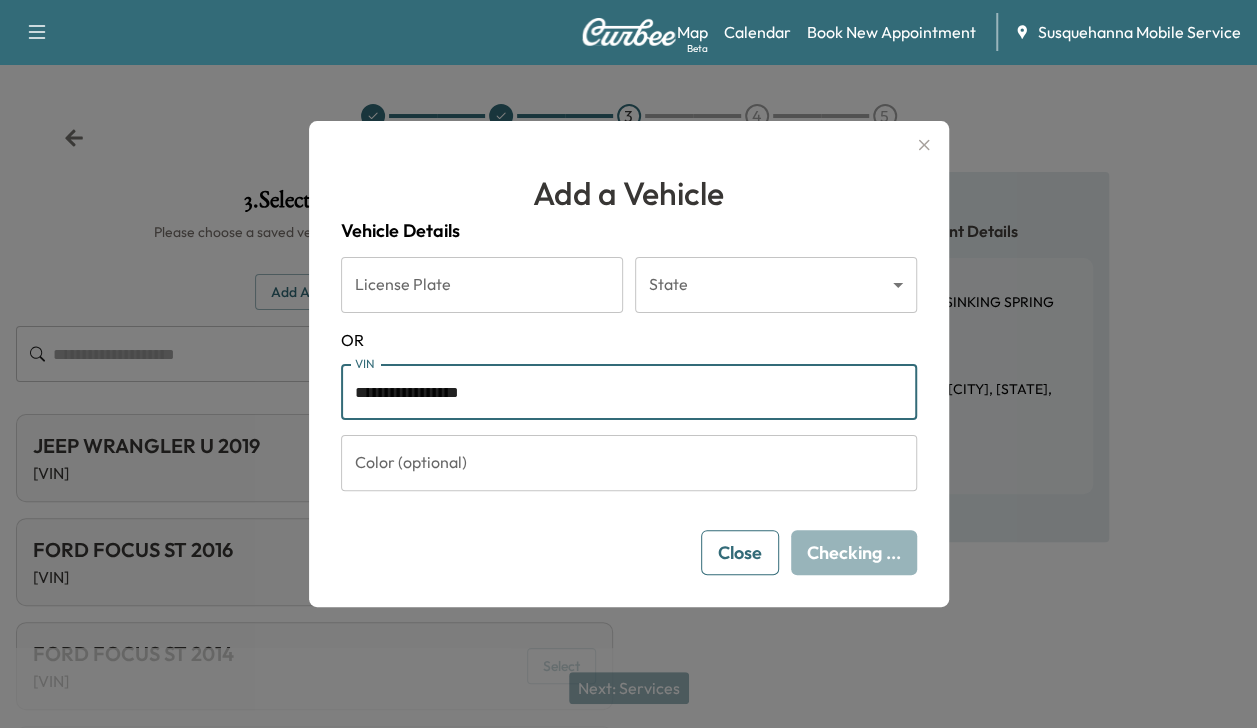 type on "**********" 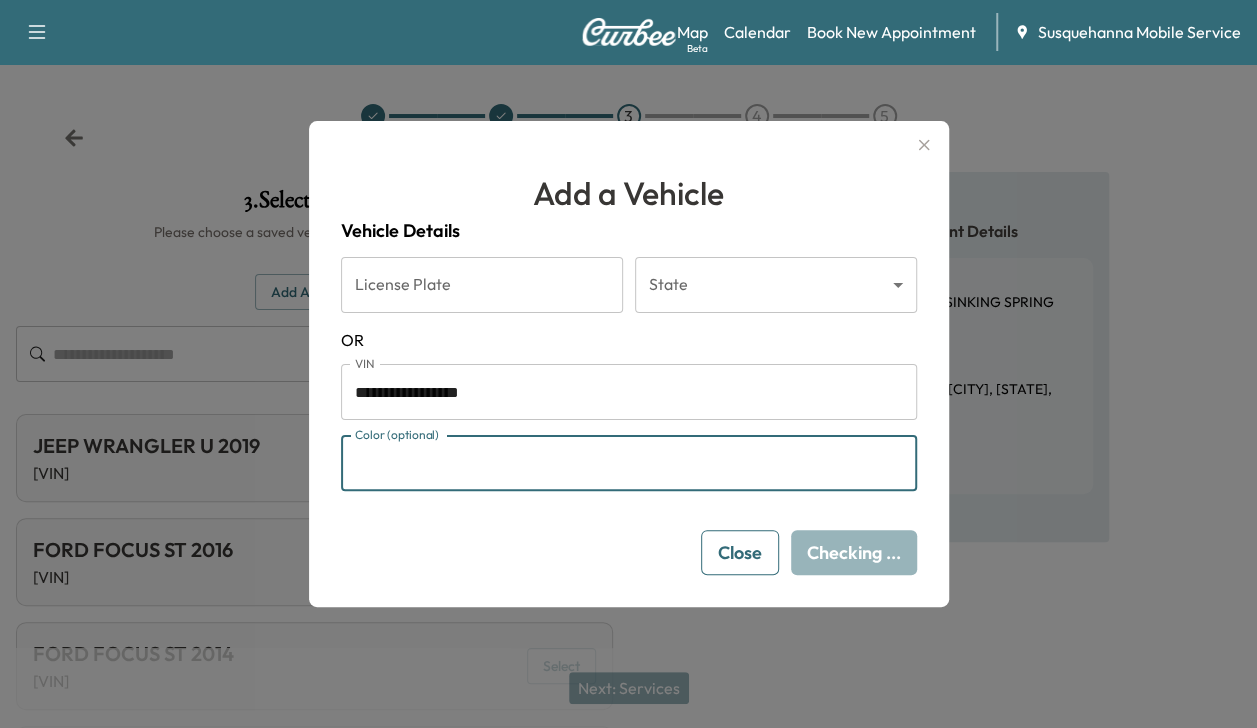 click on "Color (optional)" at bounding box center [629, 463] 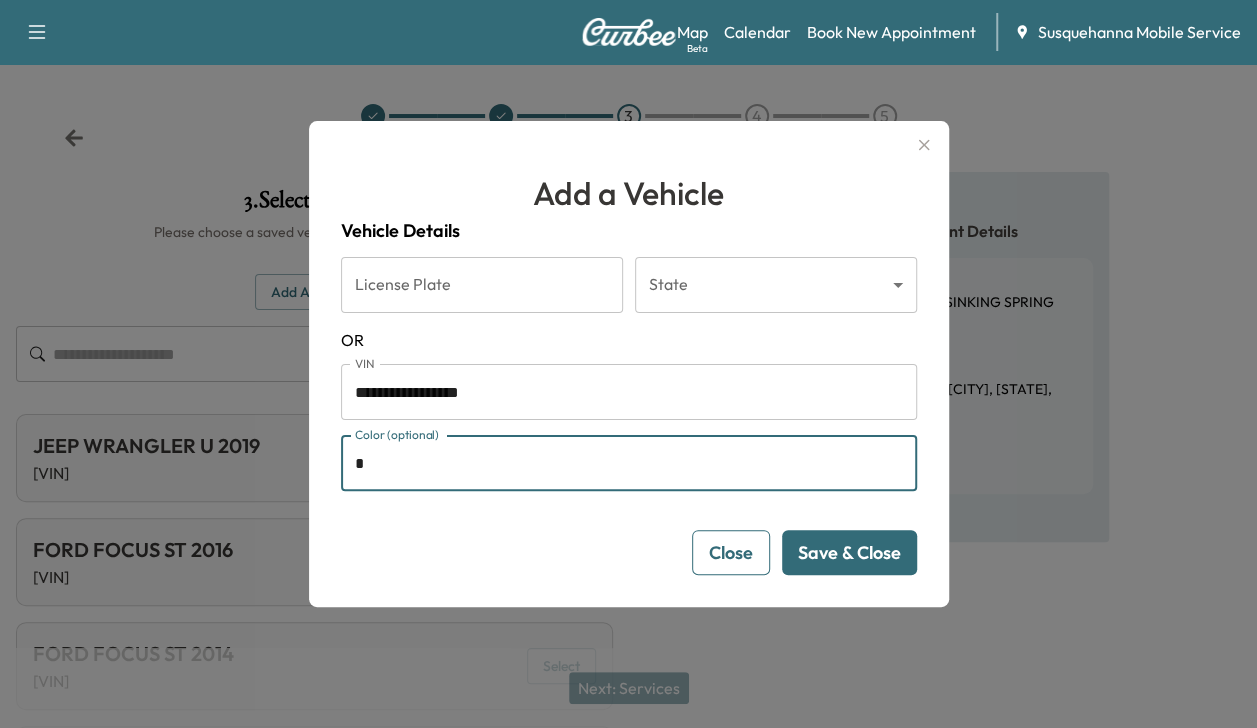 type on "[MASKED]" 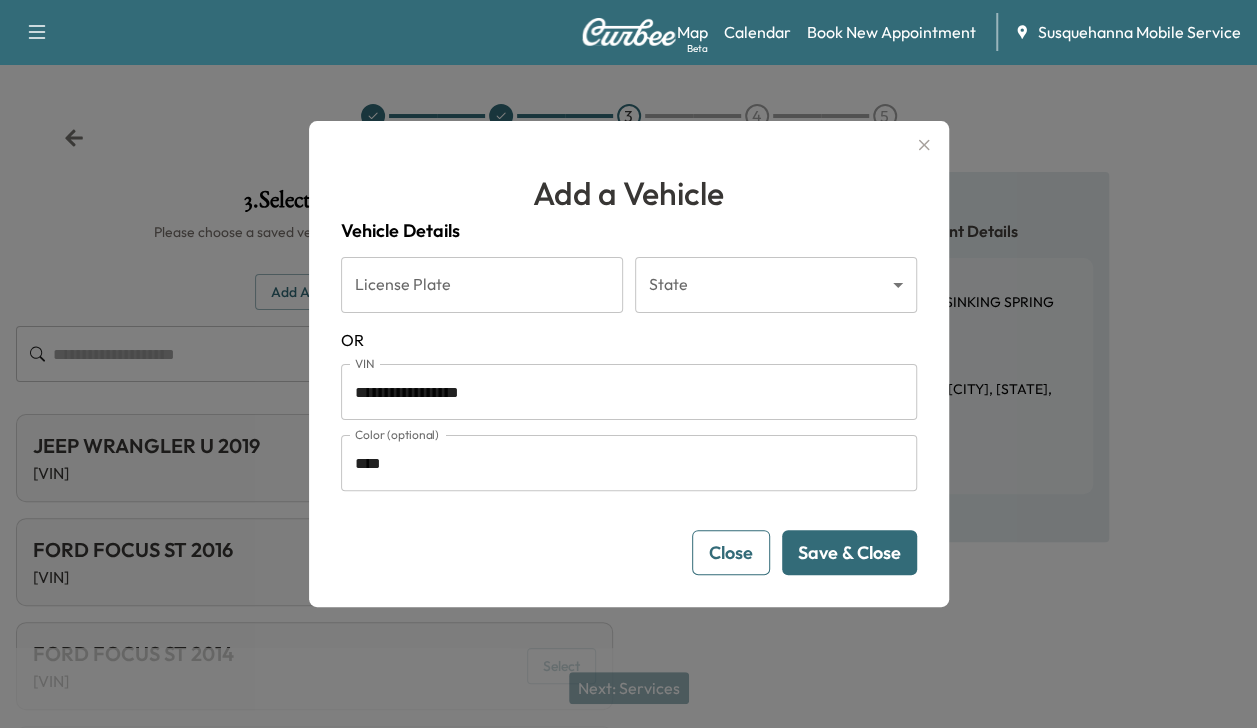 click on "Save & Close" at bounding box center (849, 552) 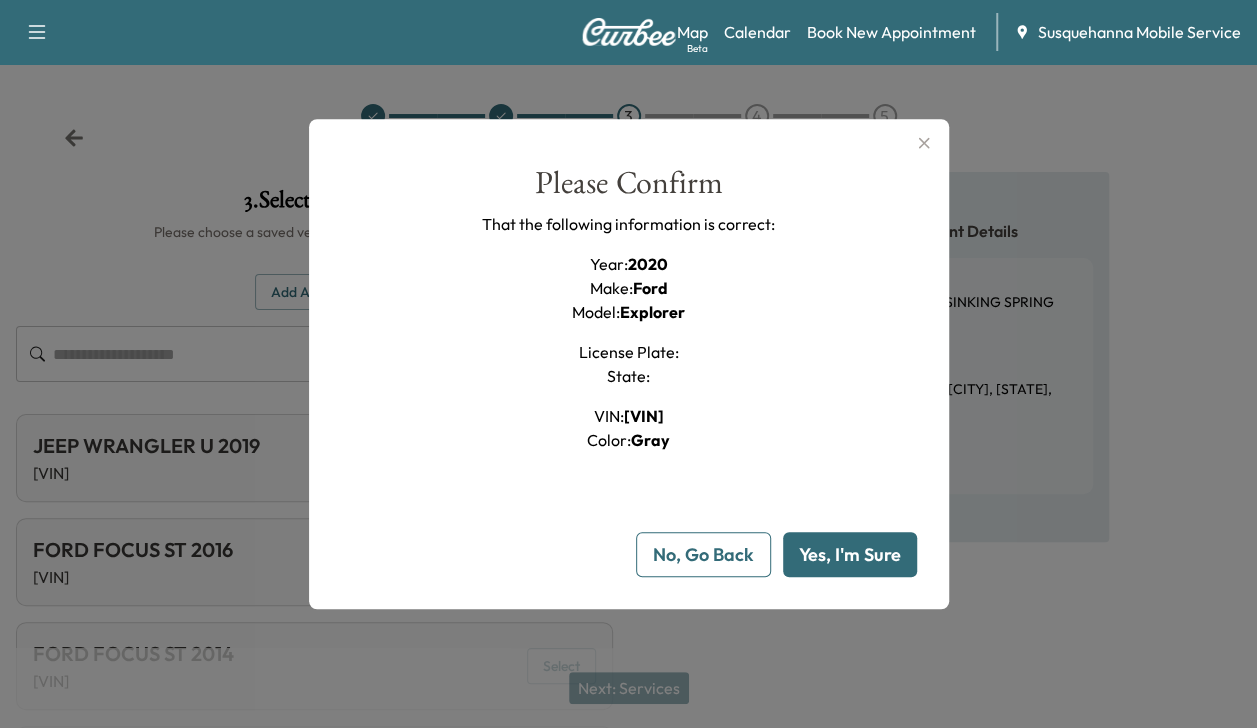 click on "Yes, I'm Sure" at bounding box center (850, 554) 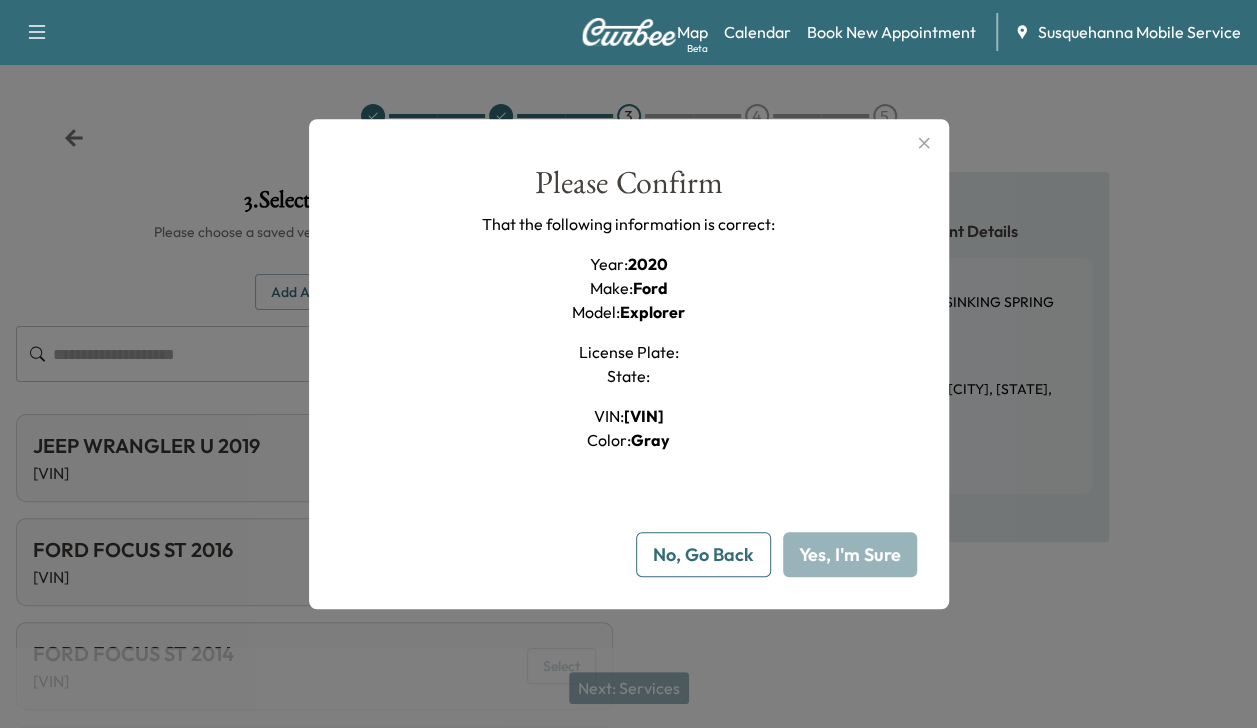 type 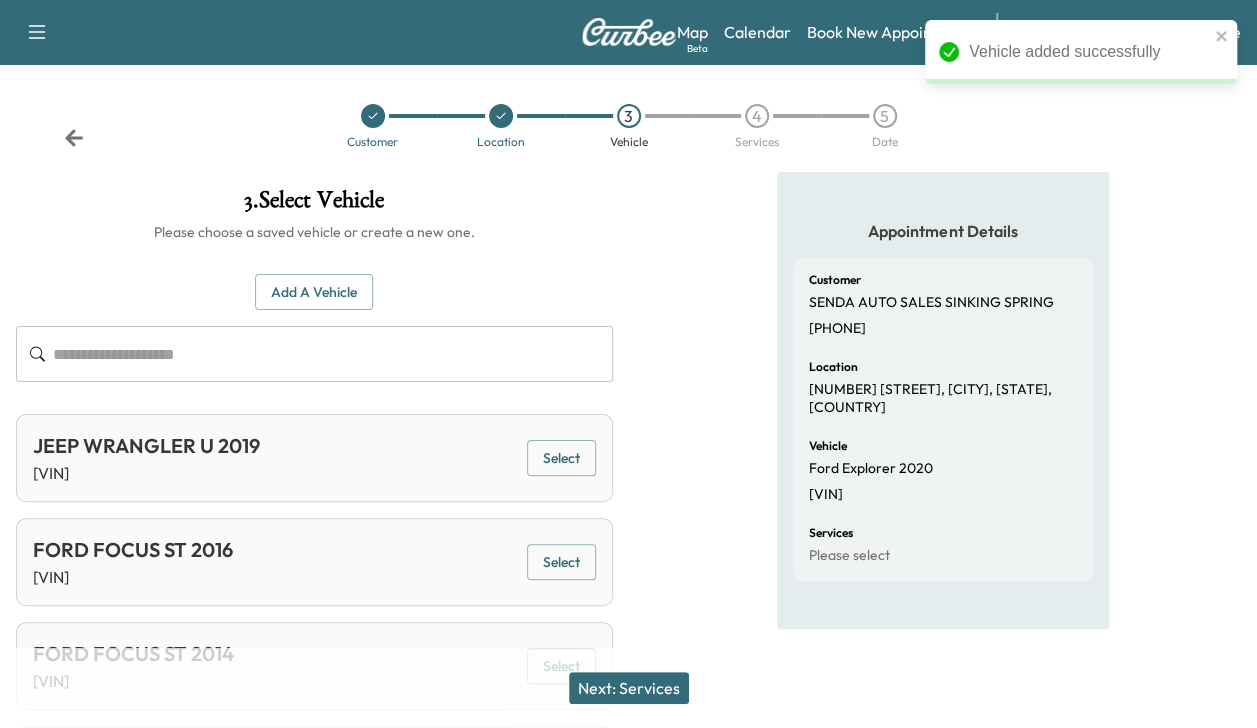 click on "Next: Services" at bounding box center (629, 688) 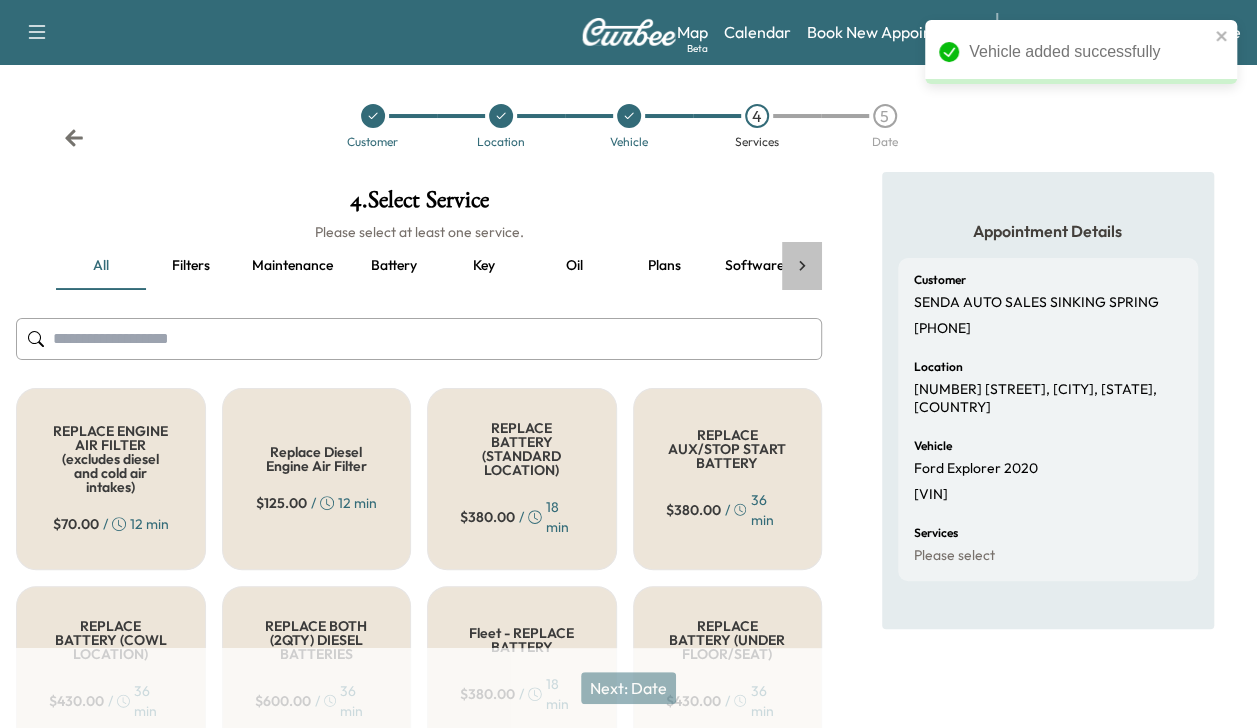click 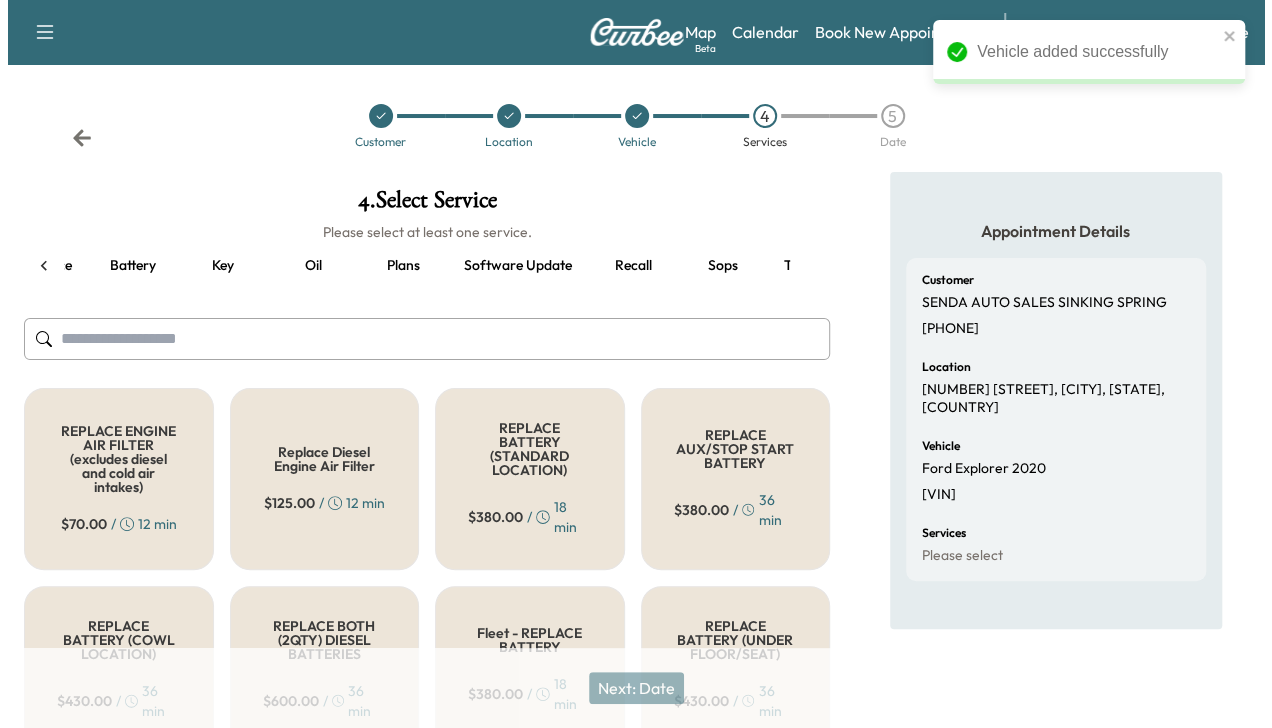 scroll, scrollTop: 0, scrollLeft: 344, axis: horizontal 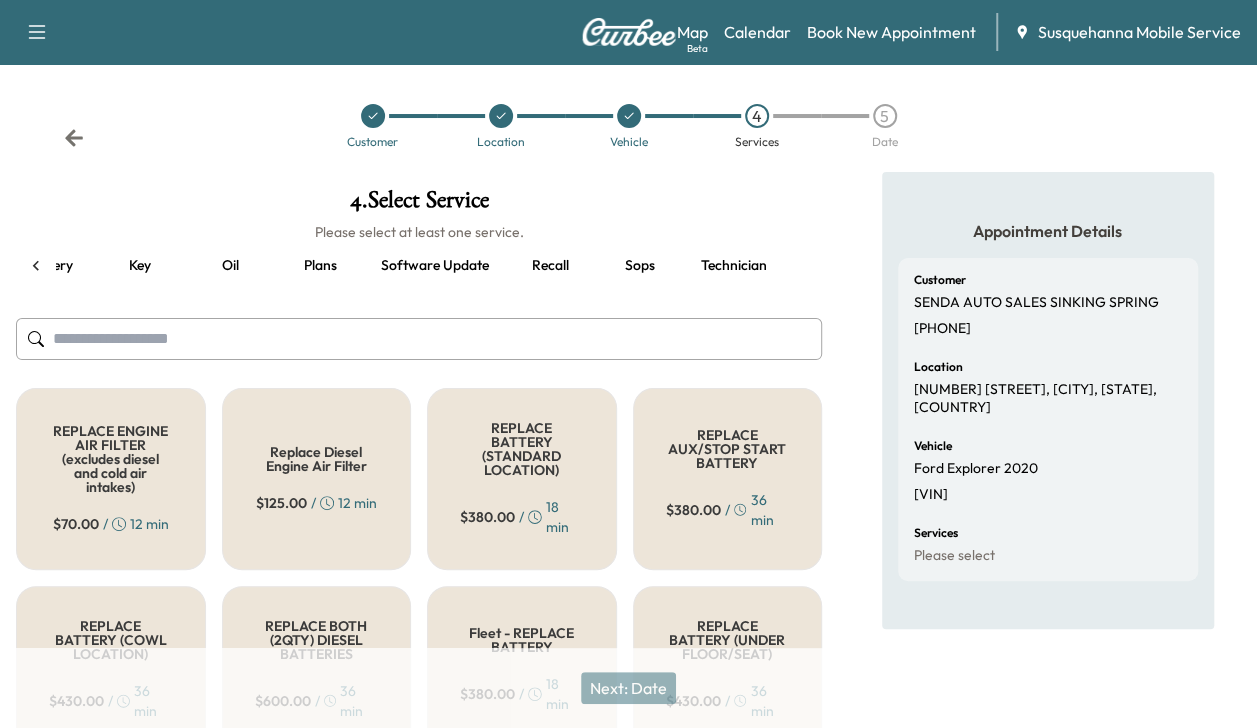 click on "Technician" at bounding box center [734, 266] 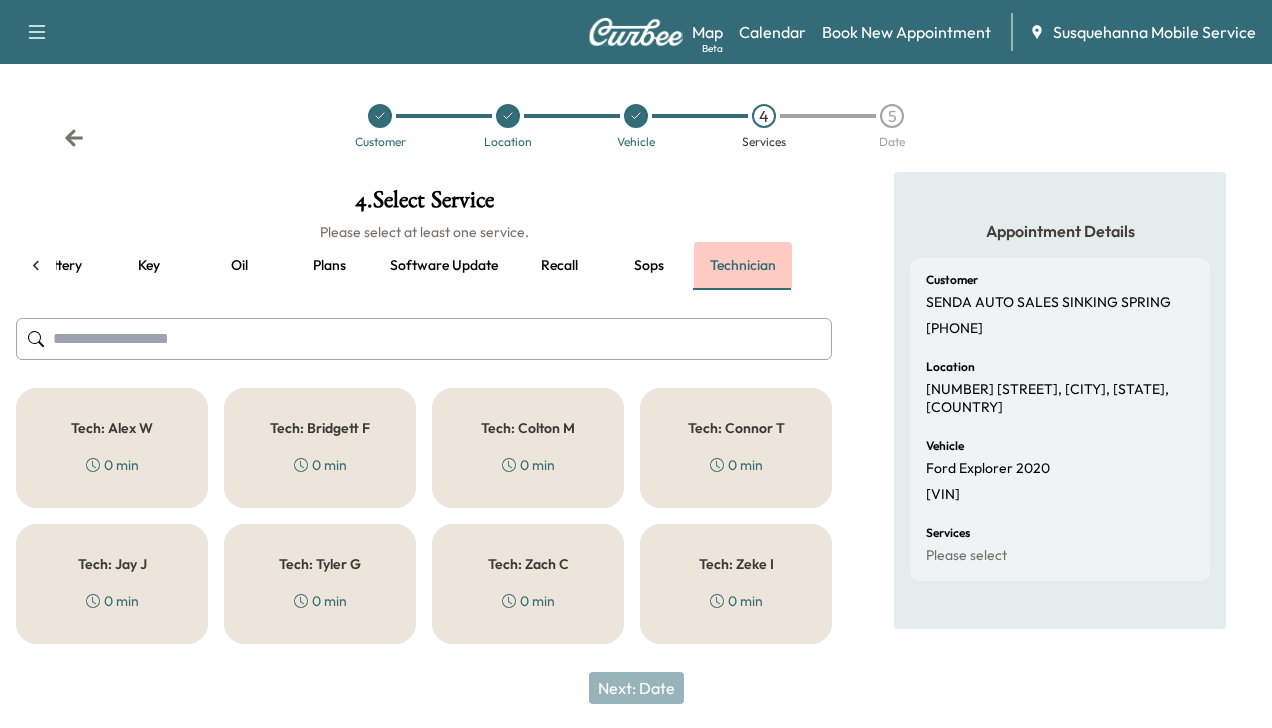 scroll, scrollTop: 0, scrollLeft: 334, axis: horizontal 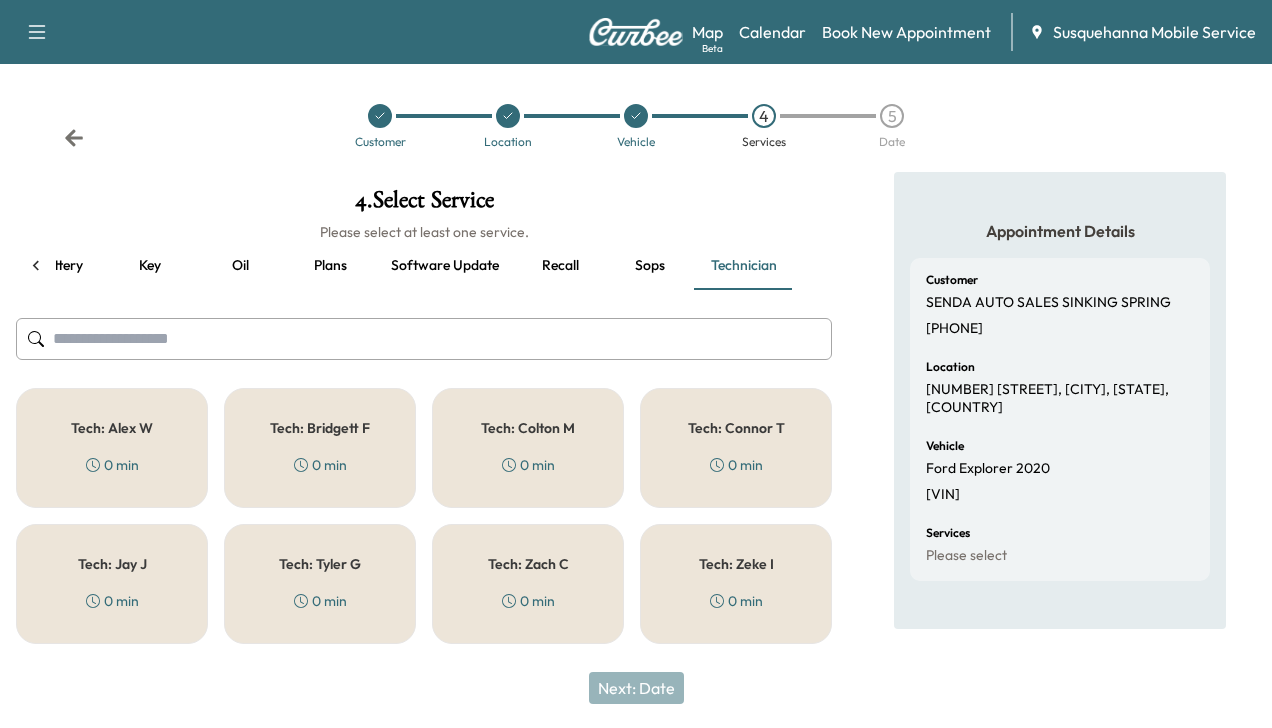 click on "Tech: [FIRST] [LAST] [DURATION]" at bounding box center [528, 448] 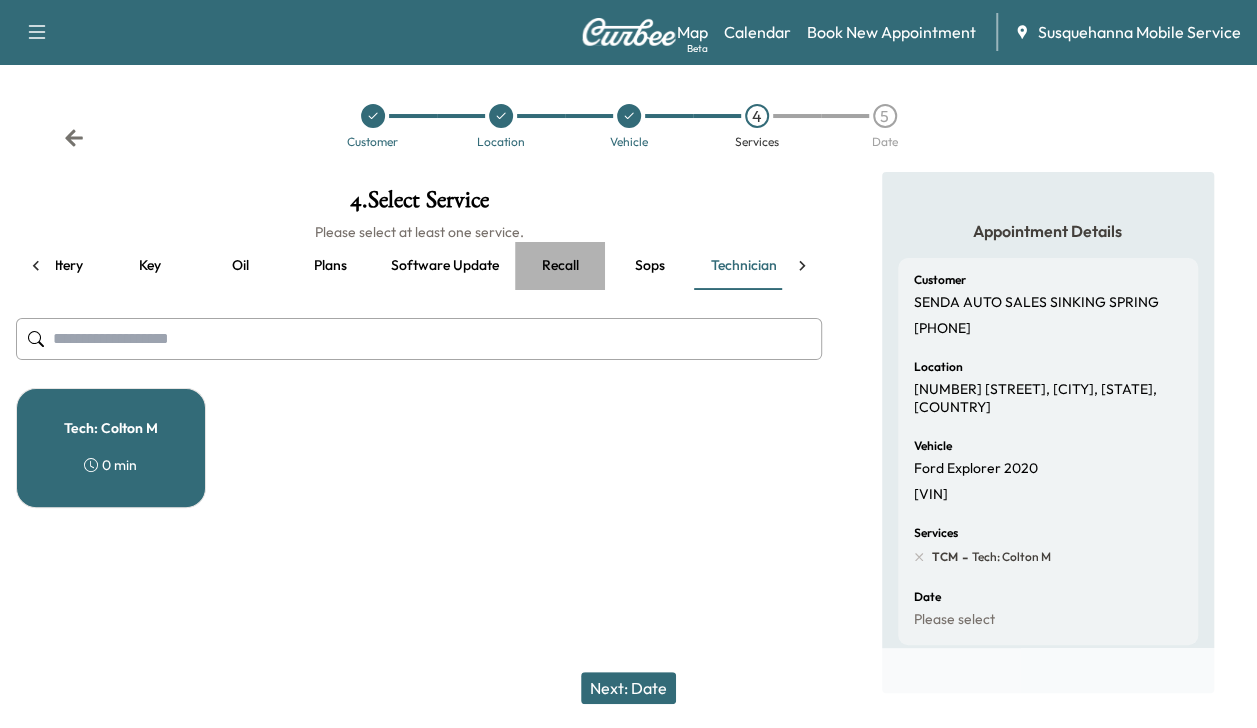click on "Recall" at bounding box center (560, 266) 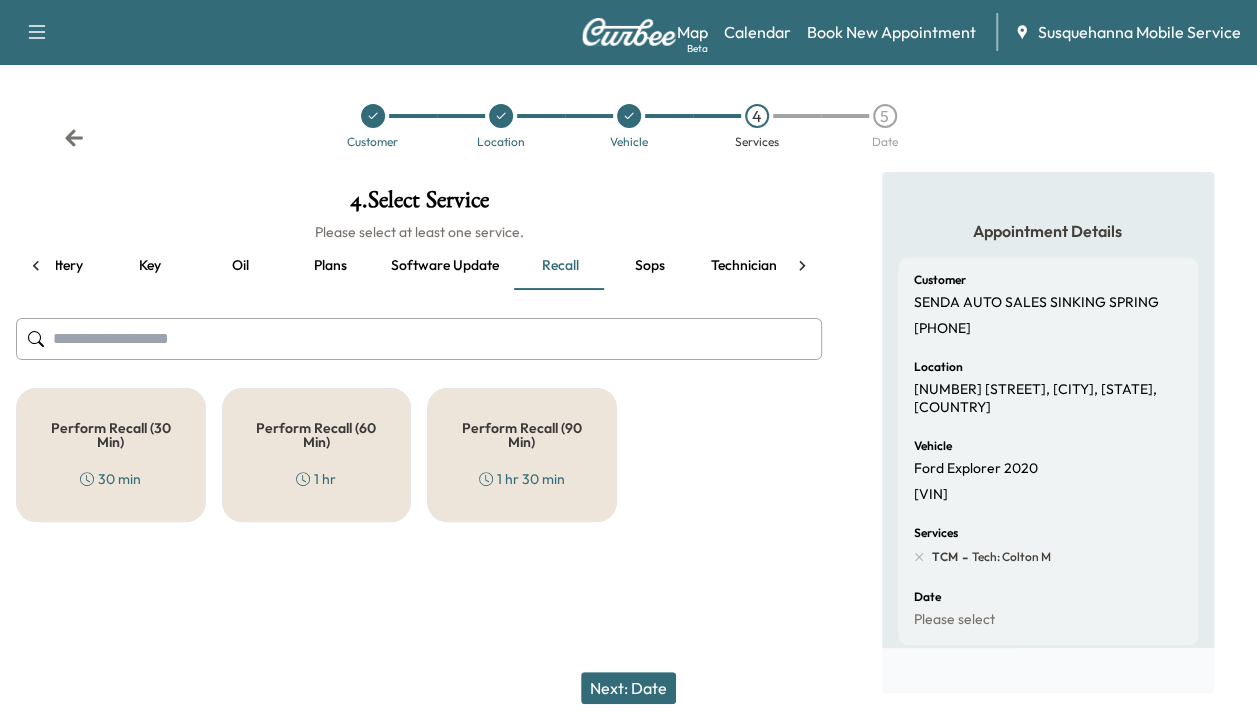 click on "Perform Recall (30 Min) 30 min" at bounding box center [111, 455] 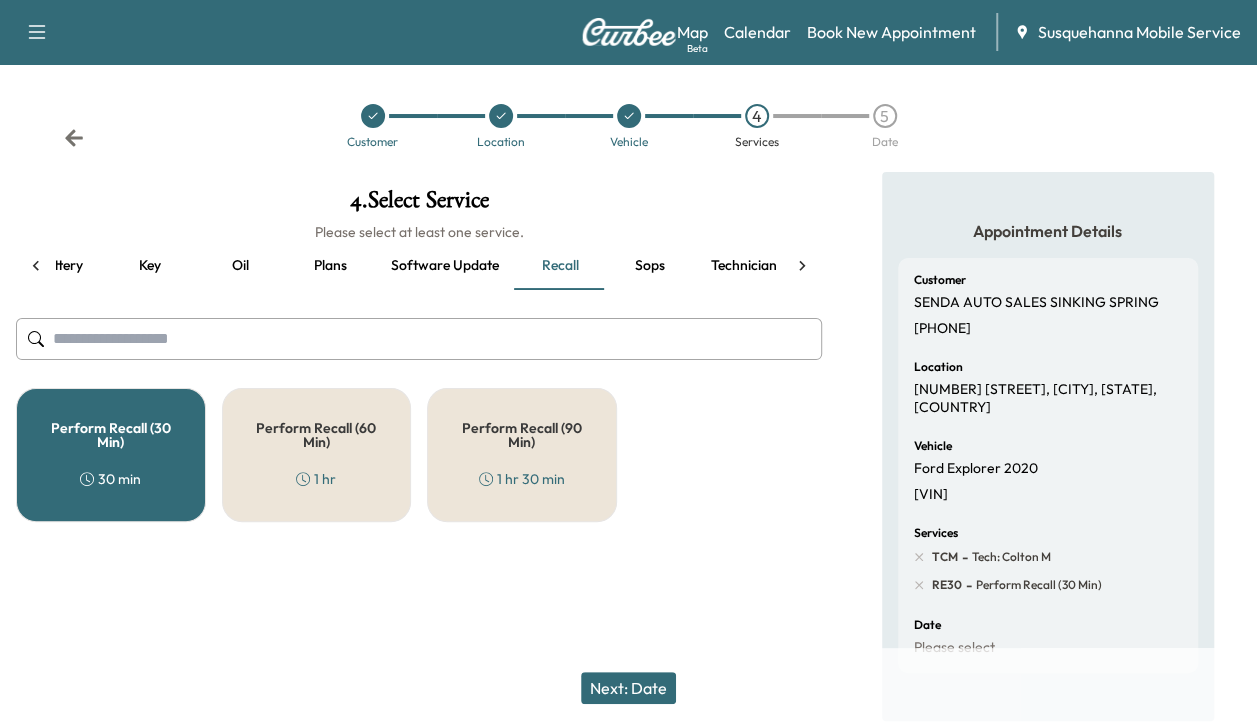 click on "Next: Date" at bounding box center [628, 688] 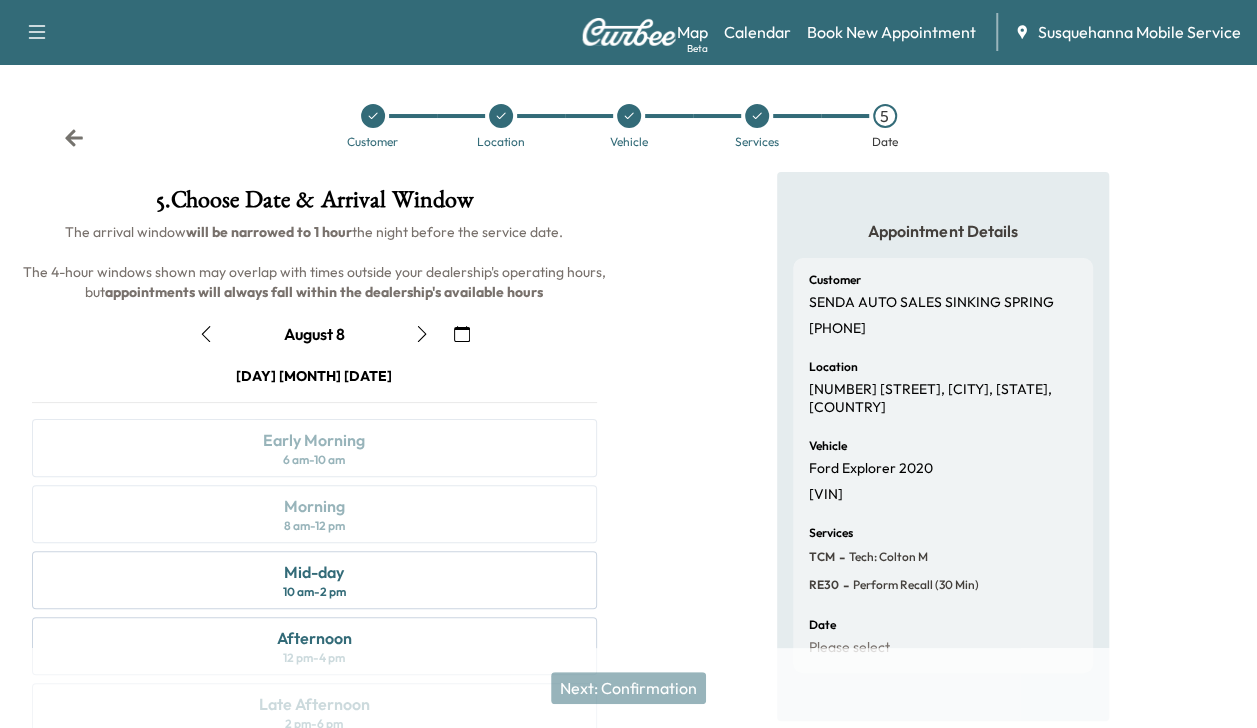 click at bounding box center [422, 334] 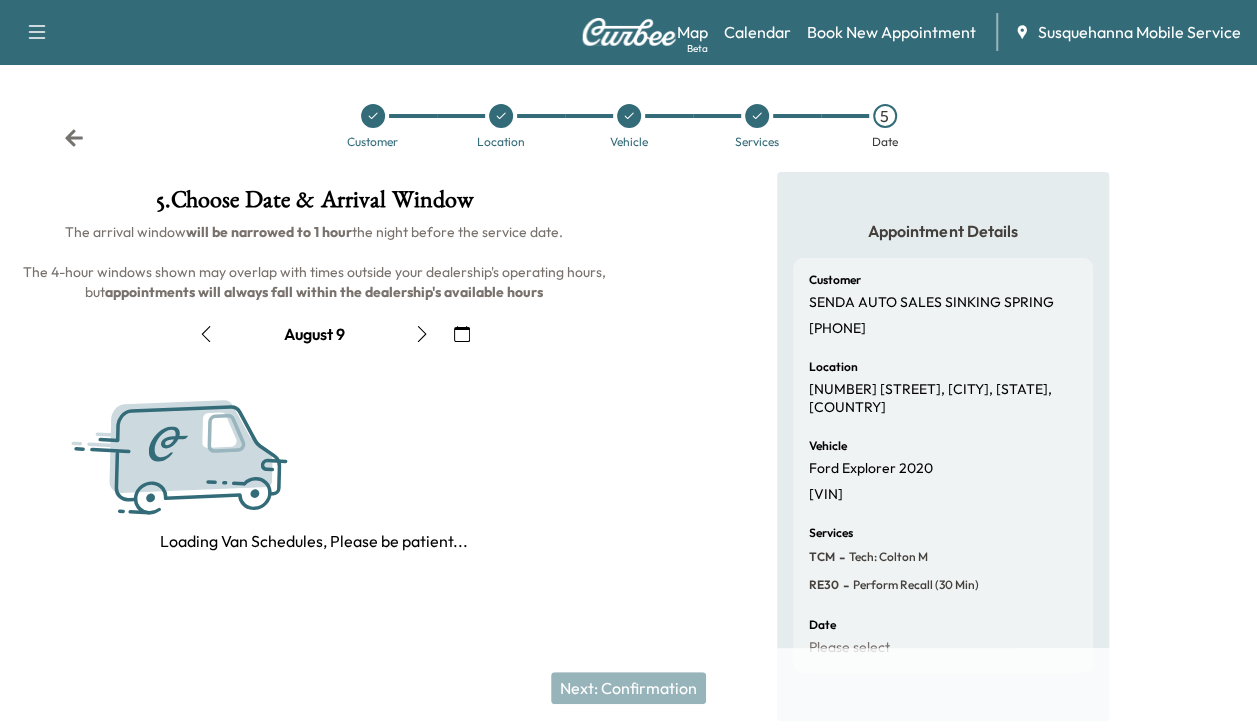 click at bounding box center [422, 334] 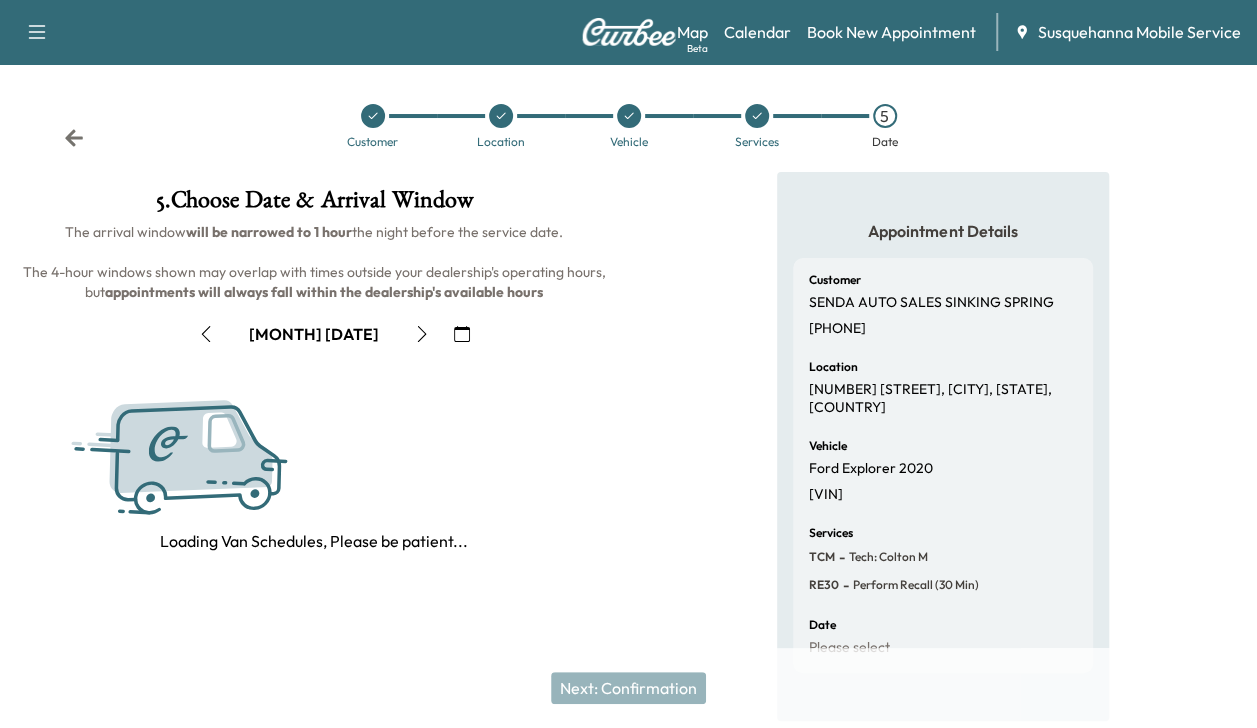 click at bounding box center [422, 334] 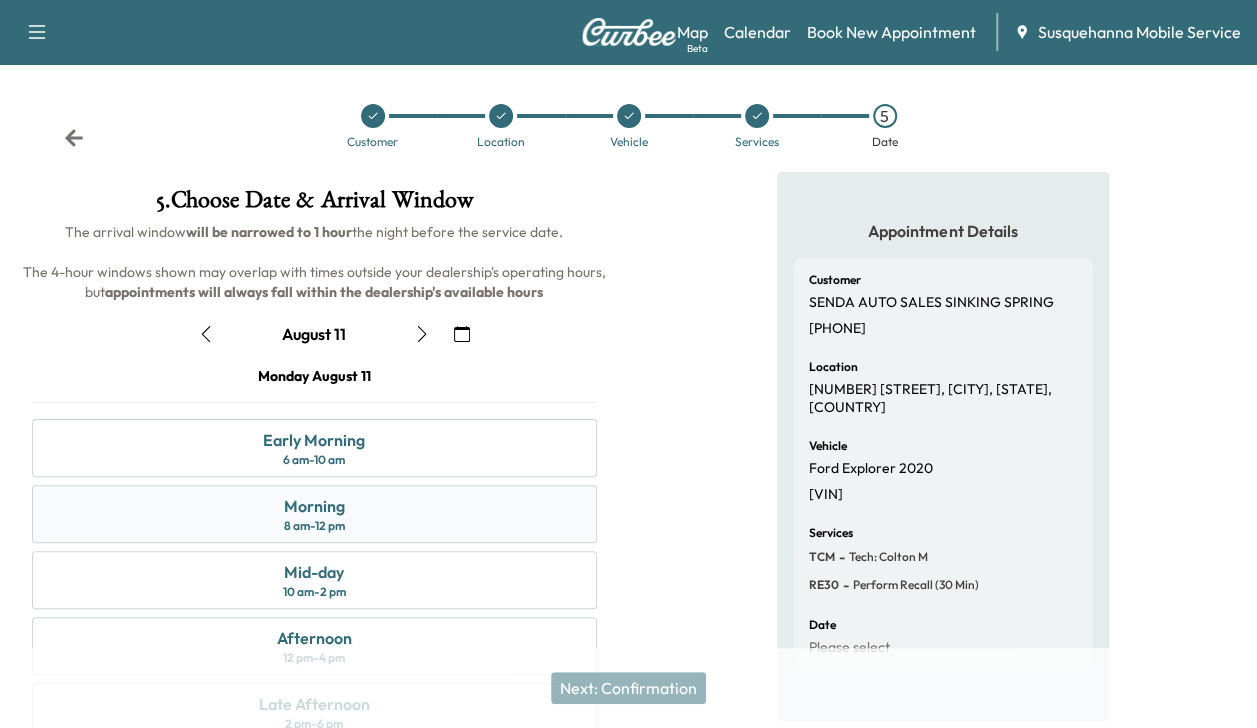 click on "Morning" at bounding box center (314, 506) 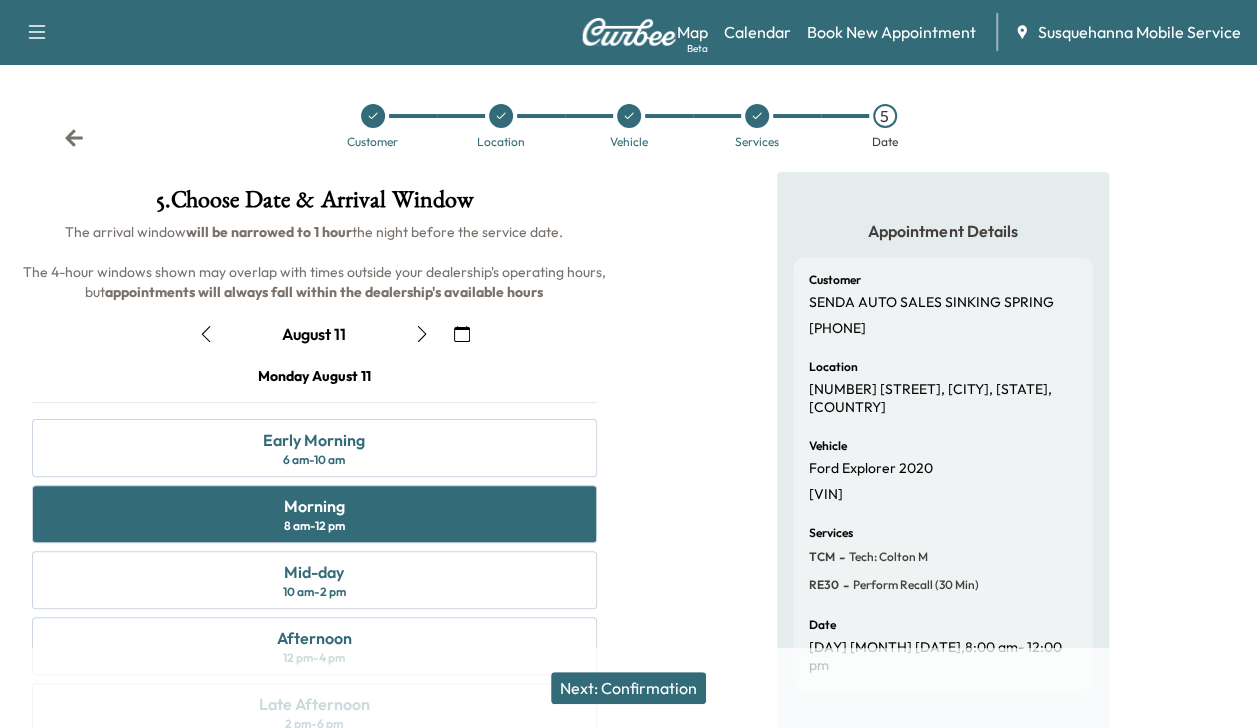 click on "Next: Confirmation" at bounding box center [628, 688] 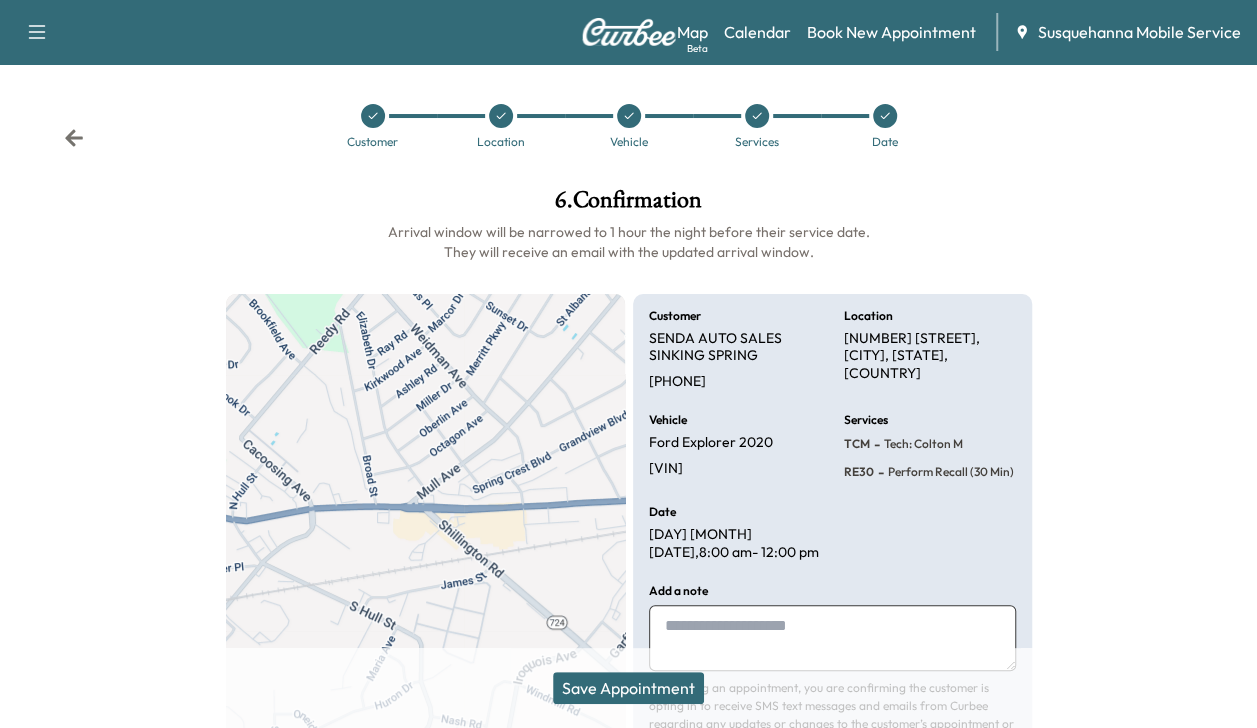 click on "Save Appointment" at bounding box center [628, 688] 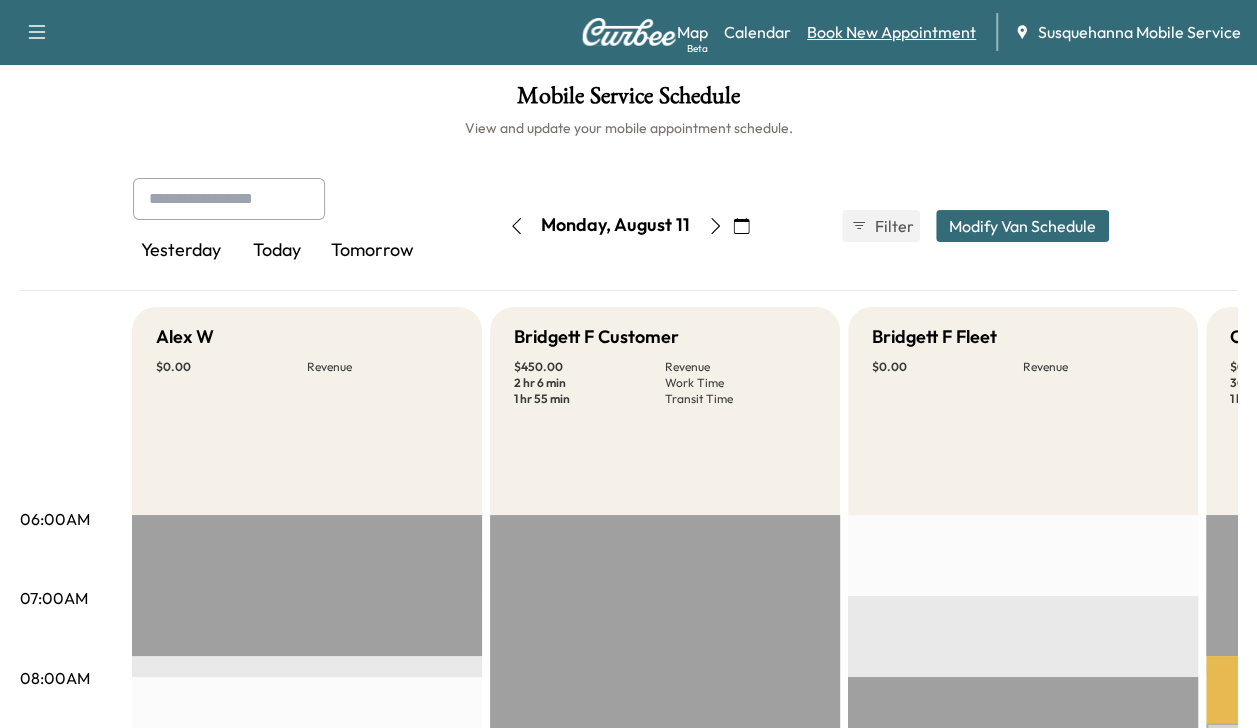 click on "Book New Appointment" at bounding box center (891, 32) 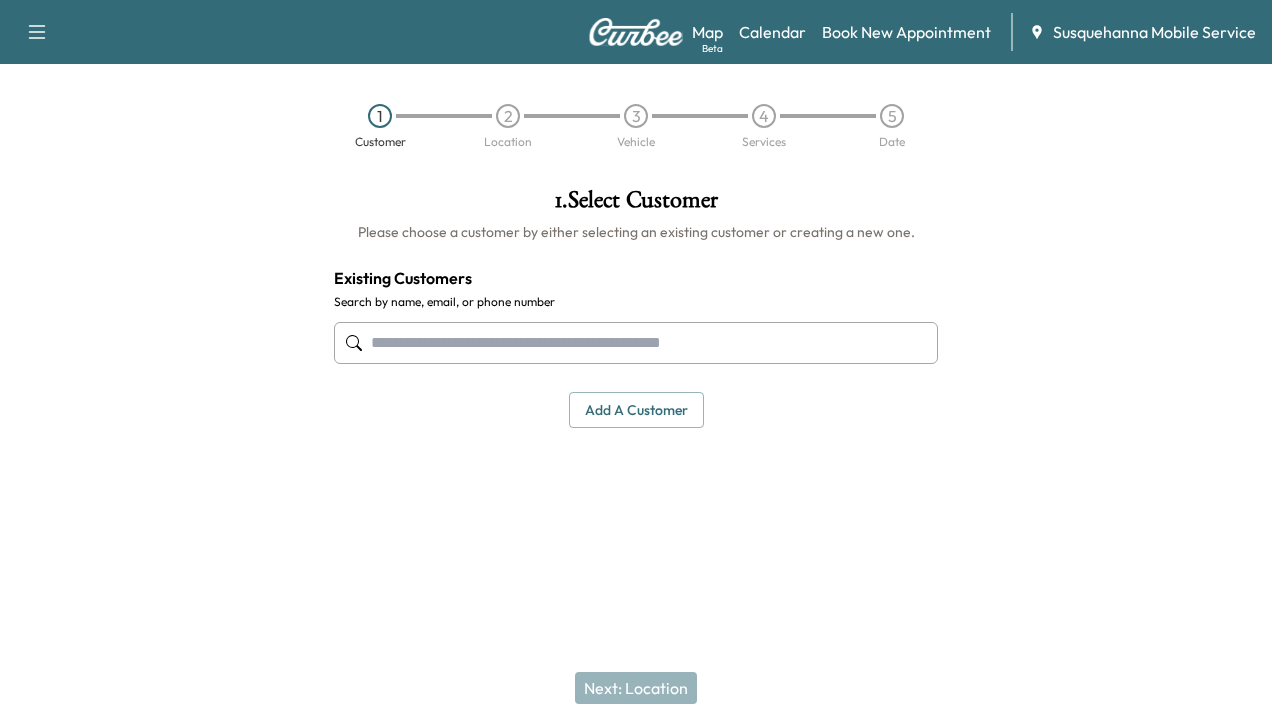 click at bounding box center [636, 343] 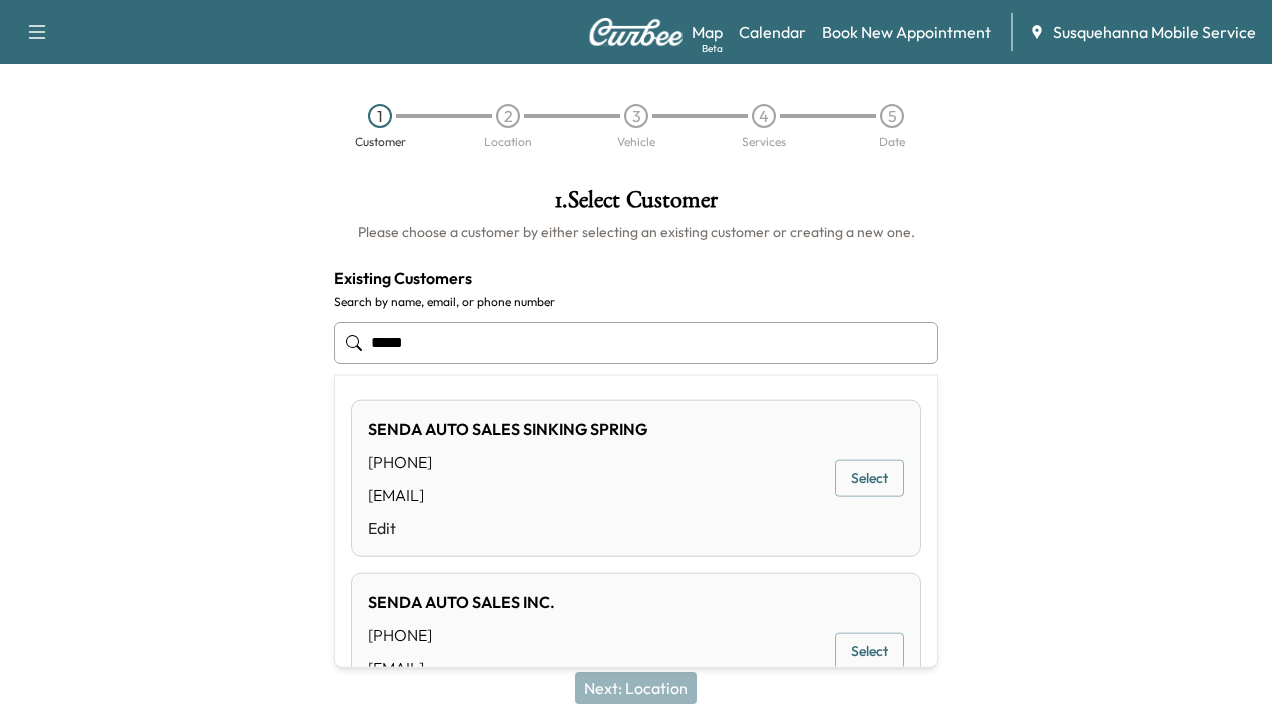 click on "Select" at bounding box center [869, 478] 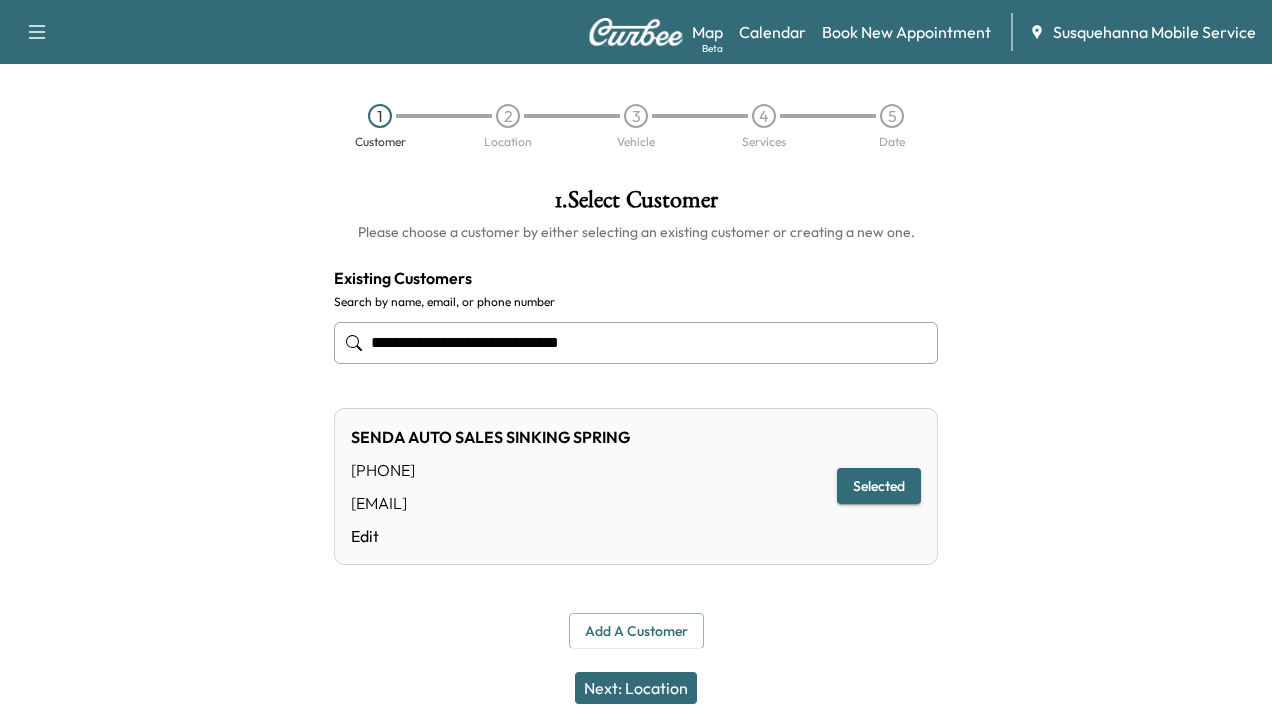 type on "**********" 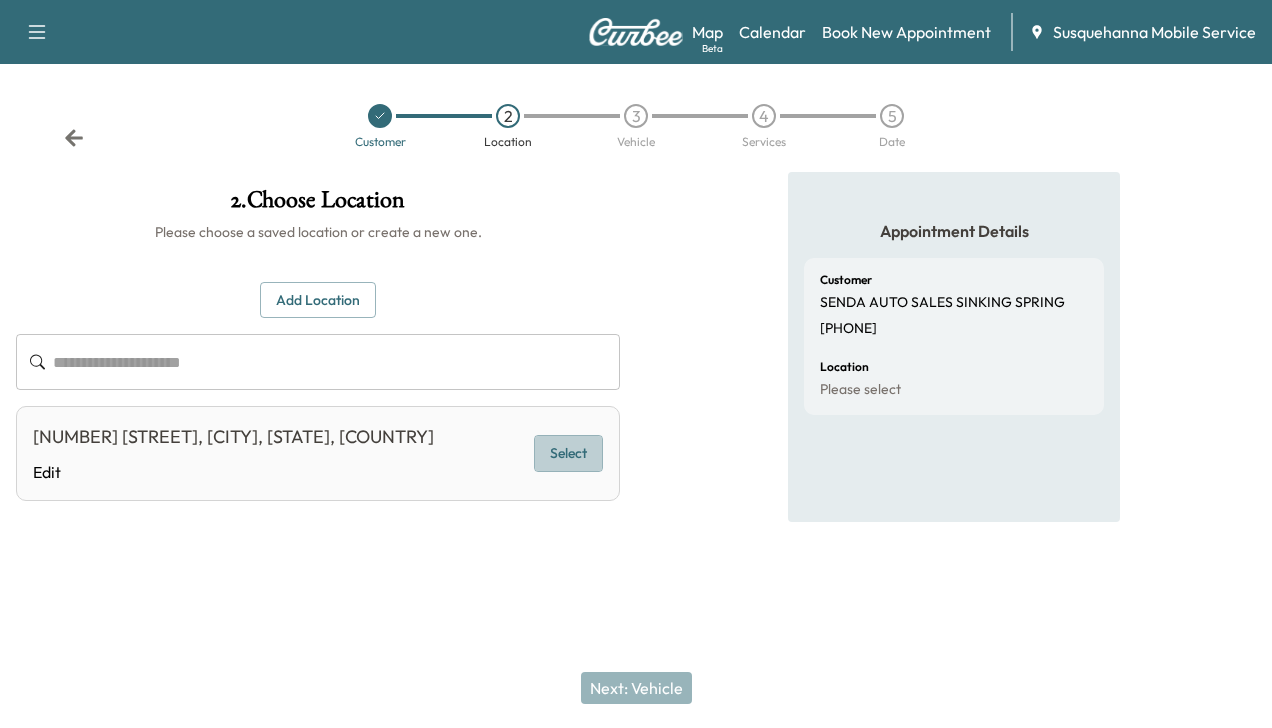 click on "Select" at bounding box center [568, 453] 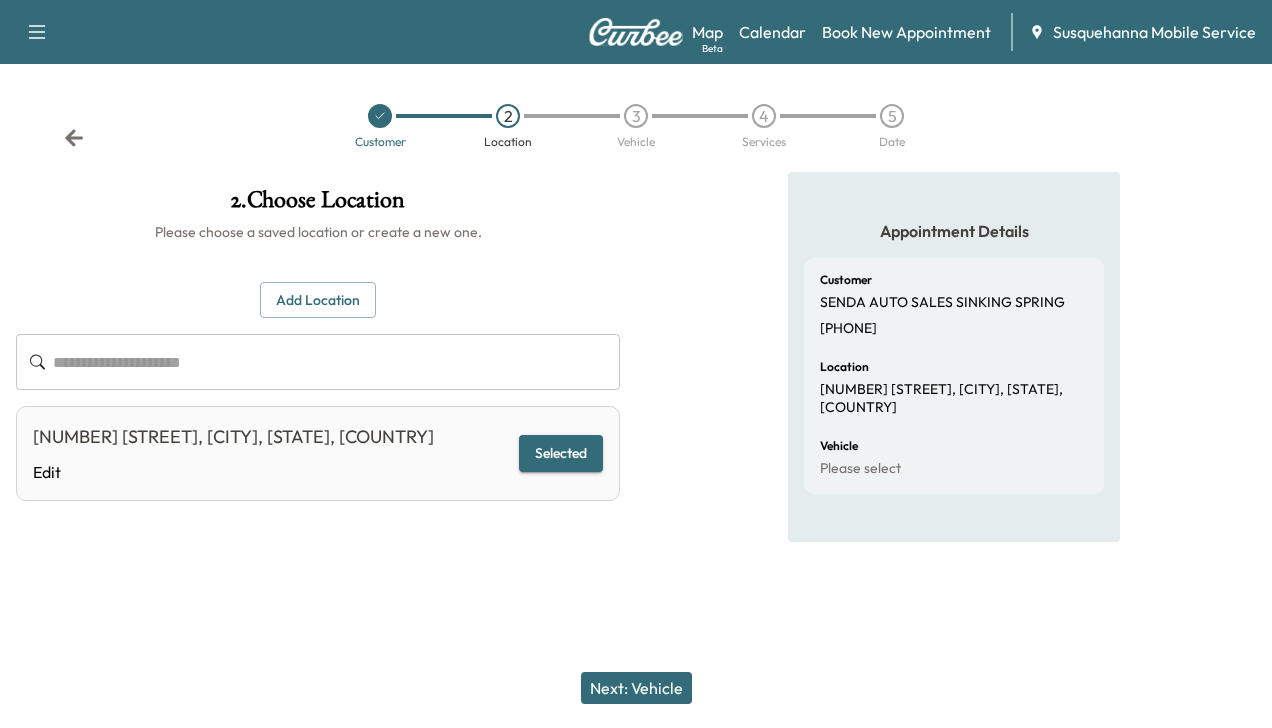 click on "Next: Vehicle" at bounding box center (636, 688) 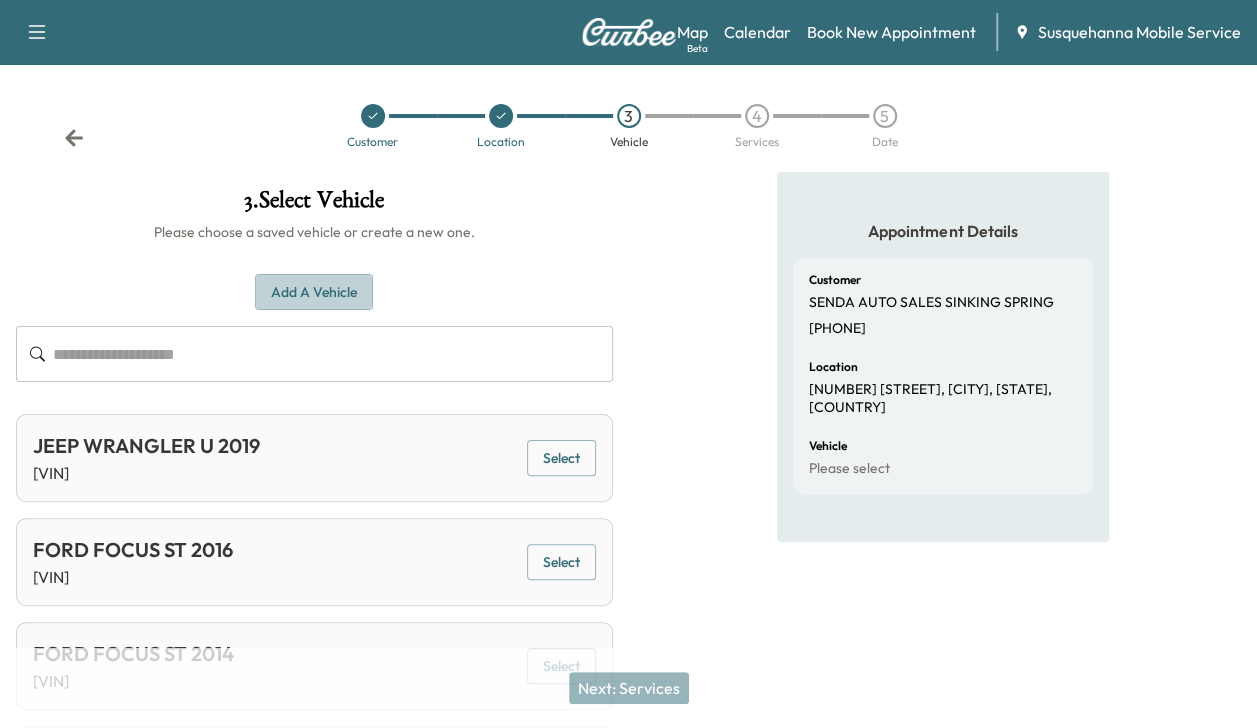 click on "Add a Vehicle" at bounding box center (314, 292) 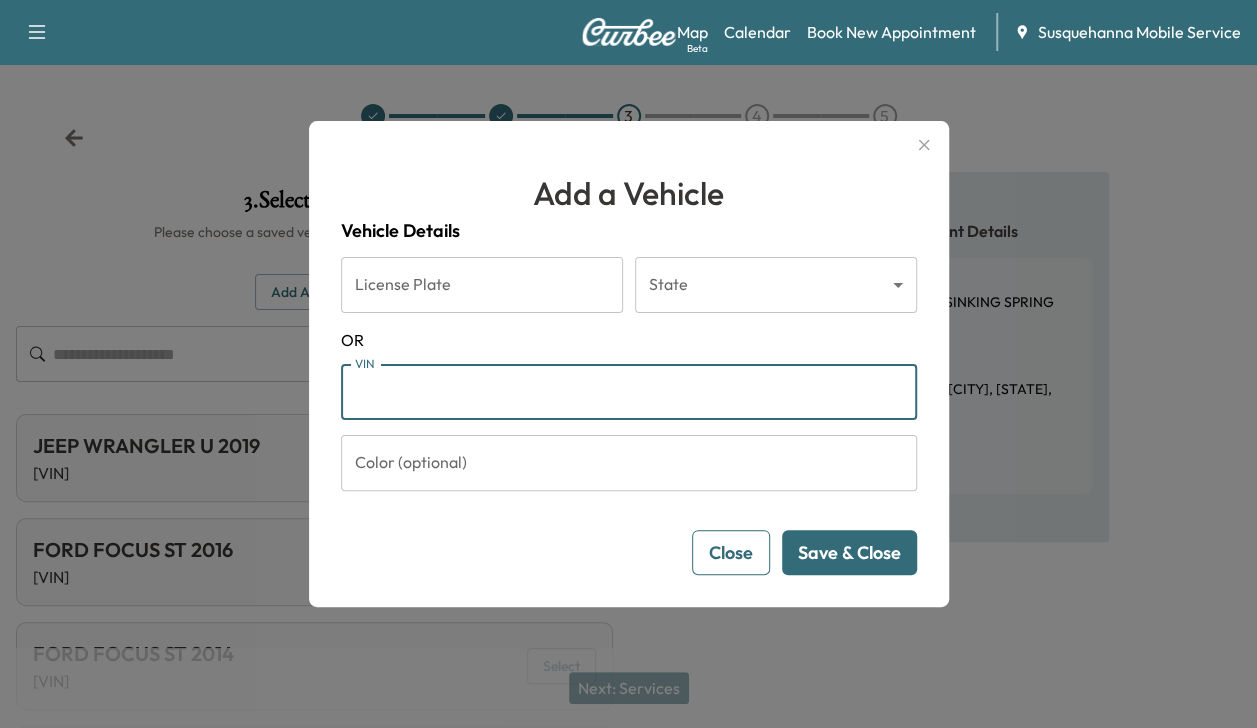 click on "VIN" at bounding box center [629, 392] 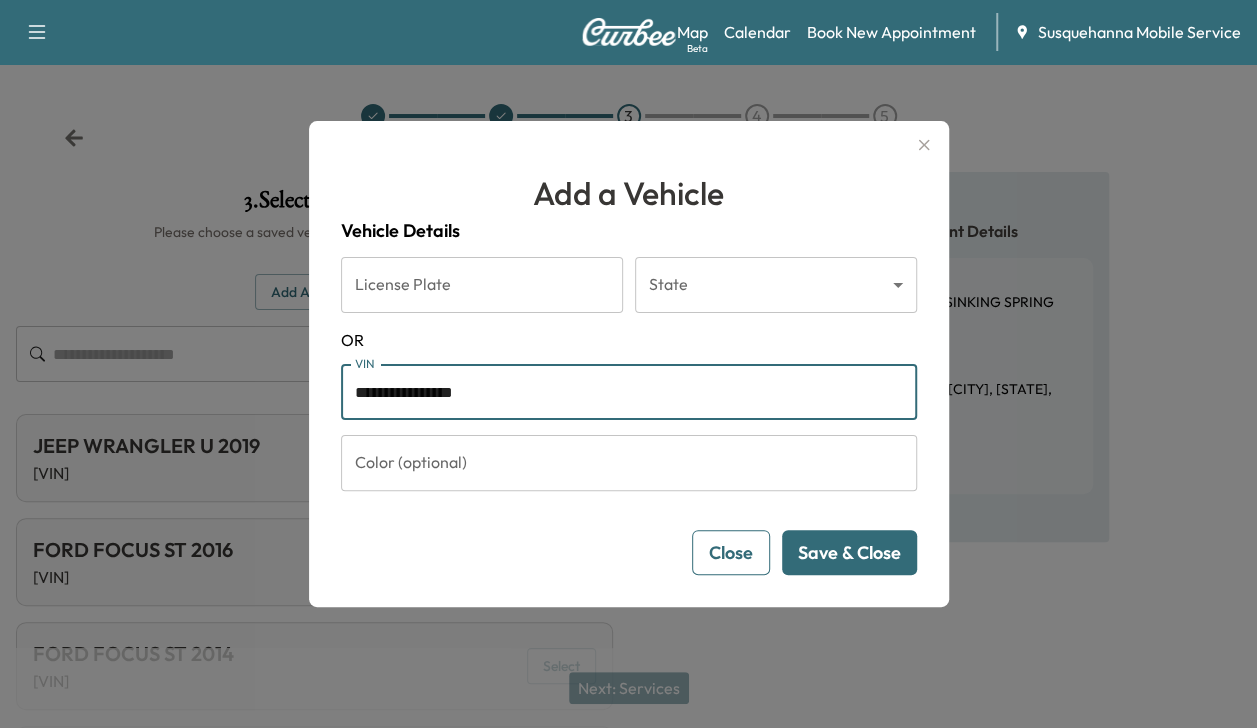 type on "**********" 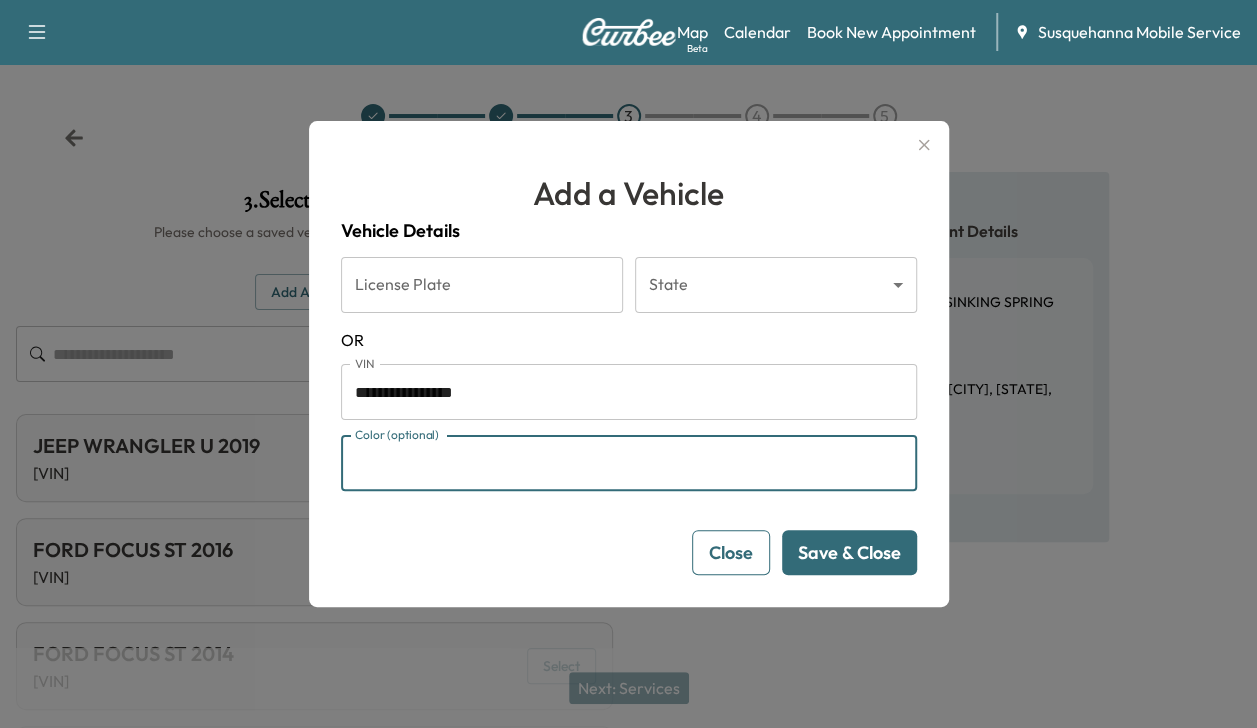 type on "*****" 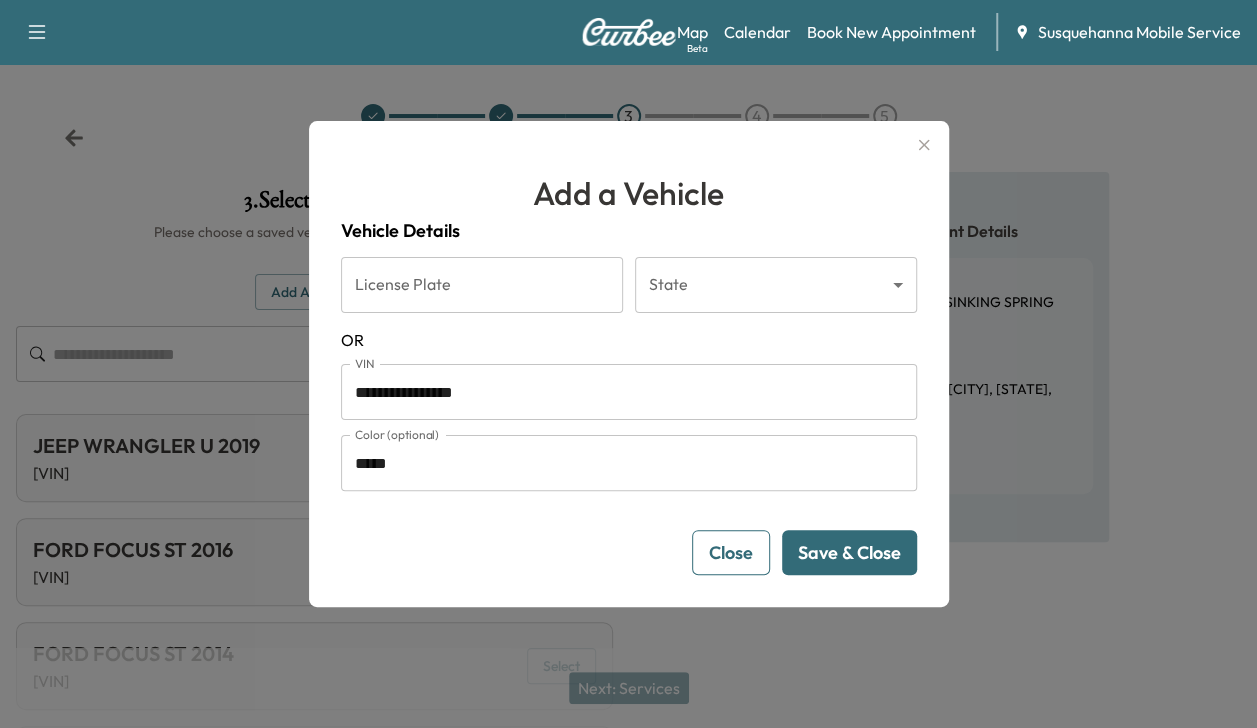 click on "Save & Close" at bounding box center [849, 552] 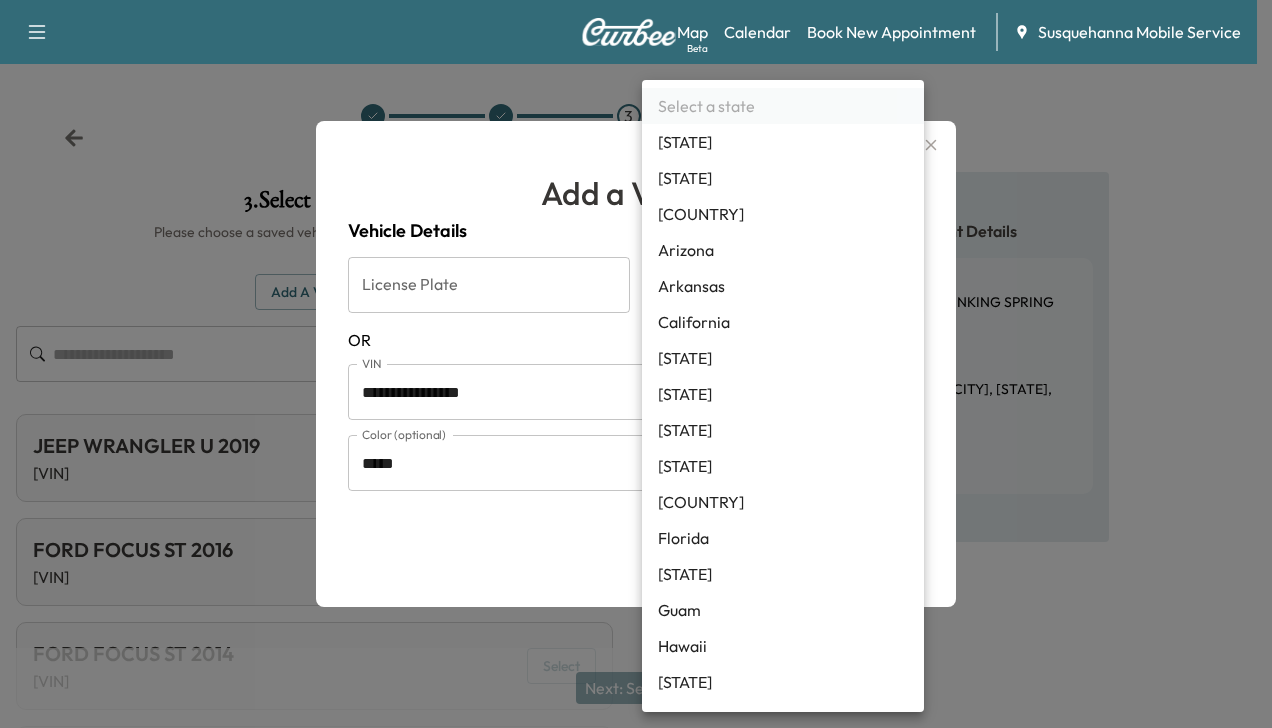 click on "Select State [STATE]" at bounding box center [636, 364] 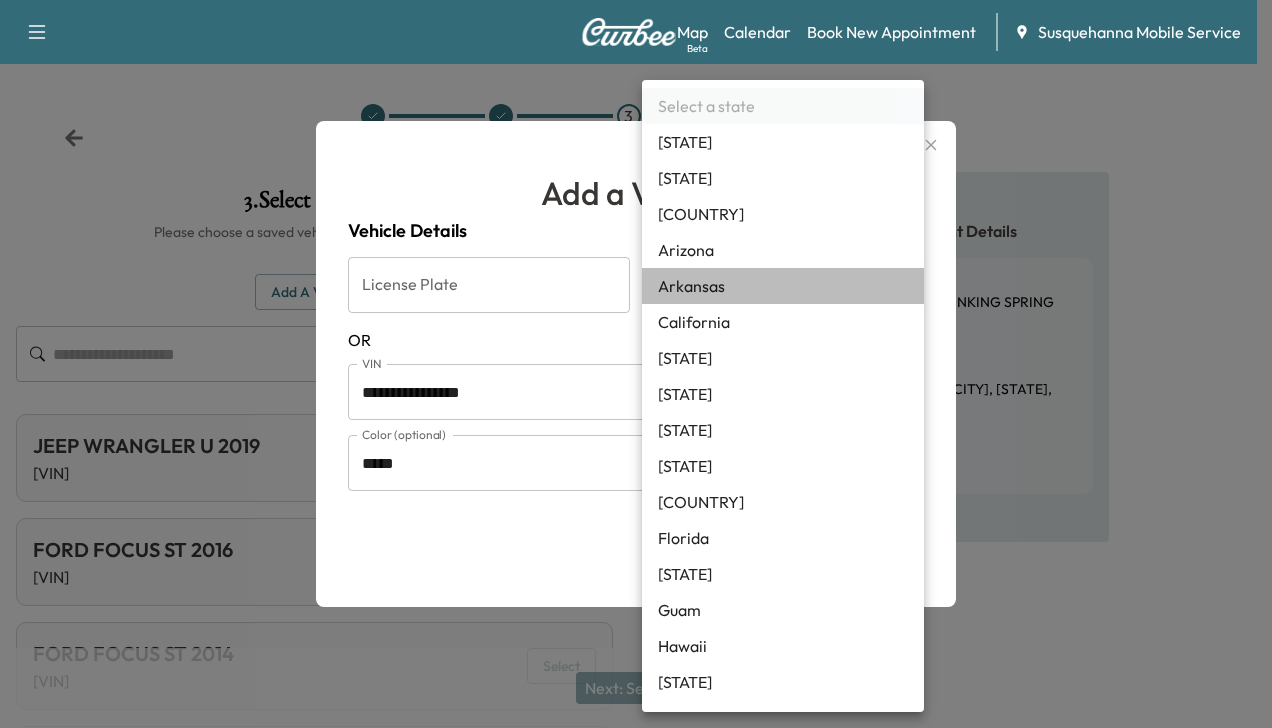 click on "Arkansas" at bounding box center (783, 286) 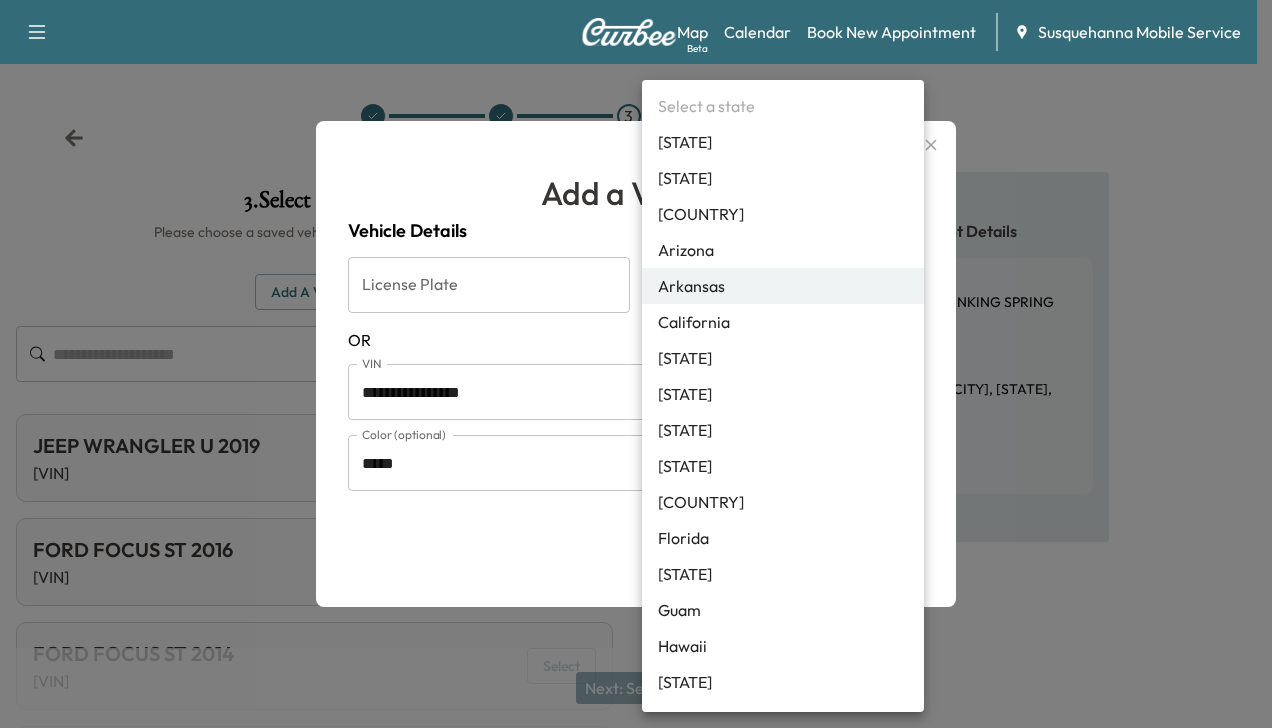 click on "Select State [STATE]" at bounding box center (636, 364) 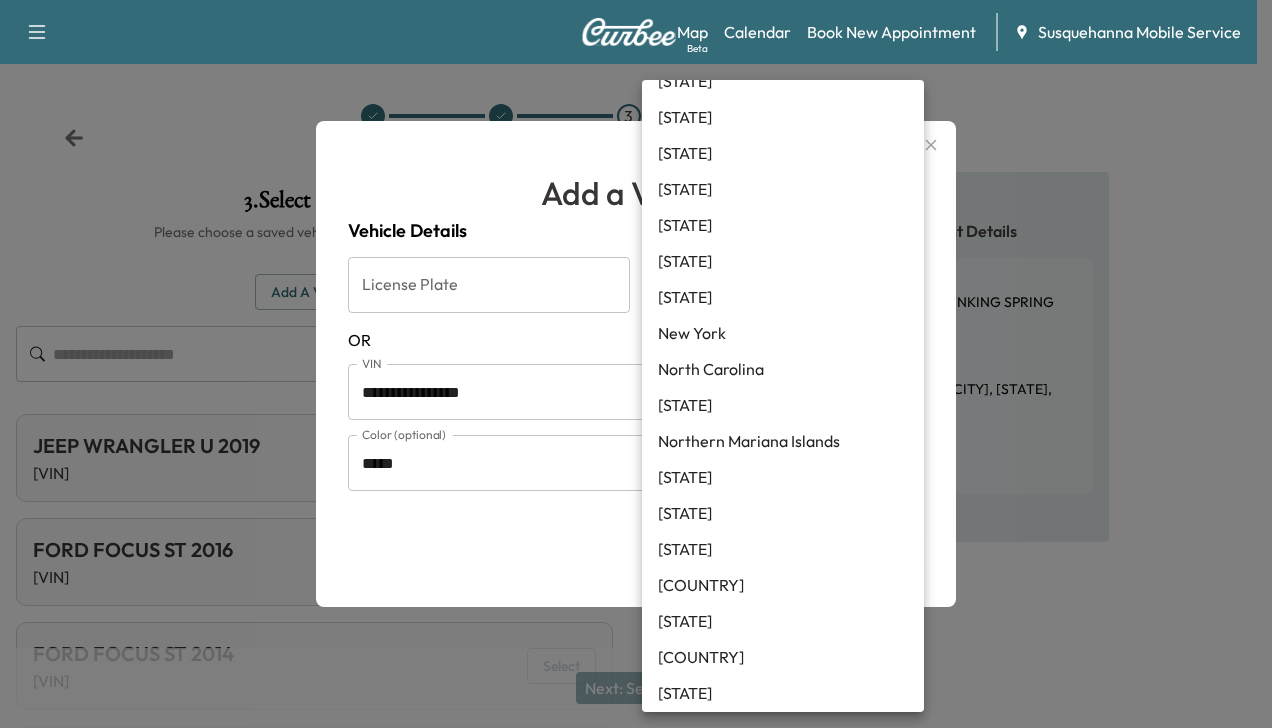 scroll, scrollTop: 1580, scrollLeft: 0, axis: vertical 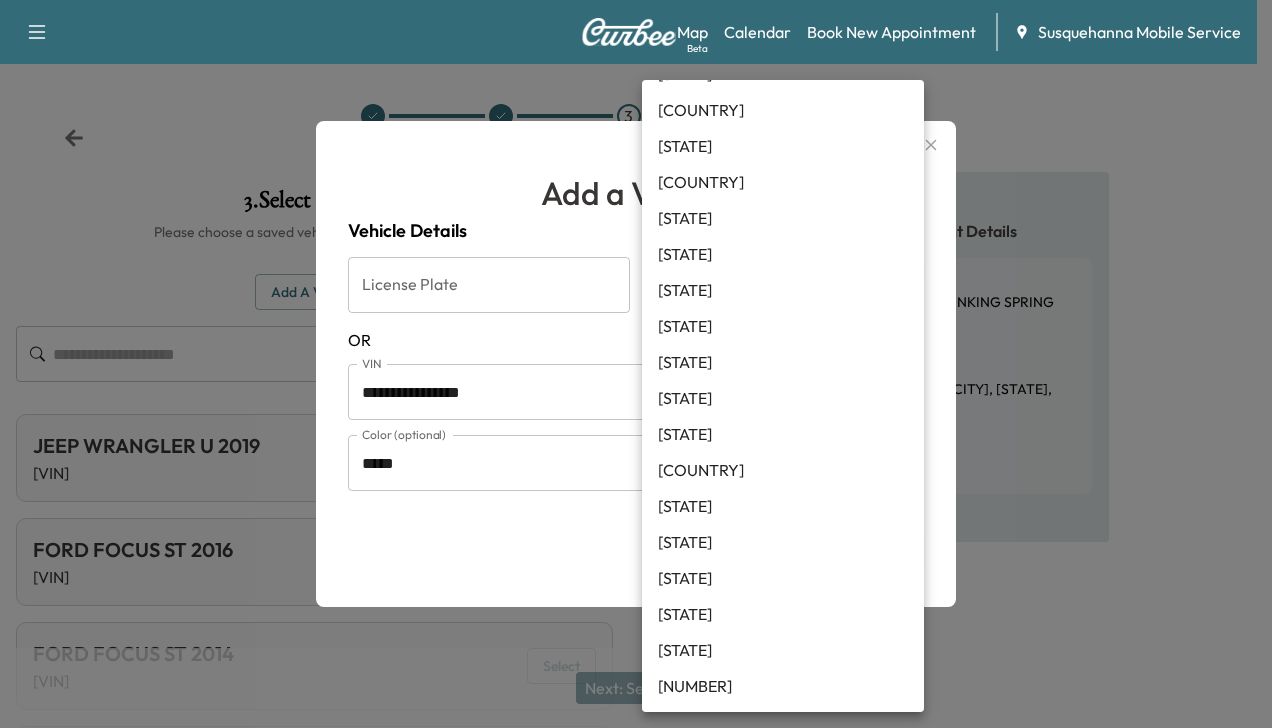 click at bounding box center (636, 364) 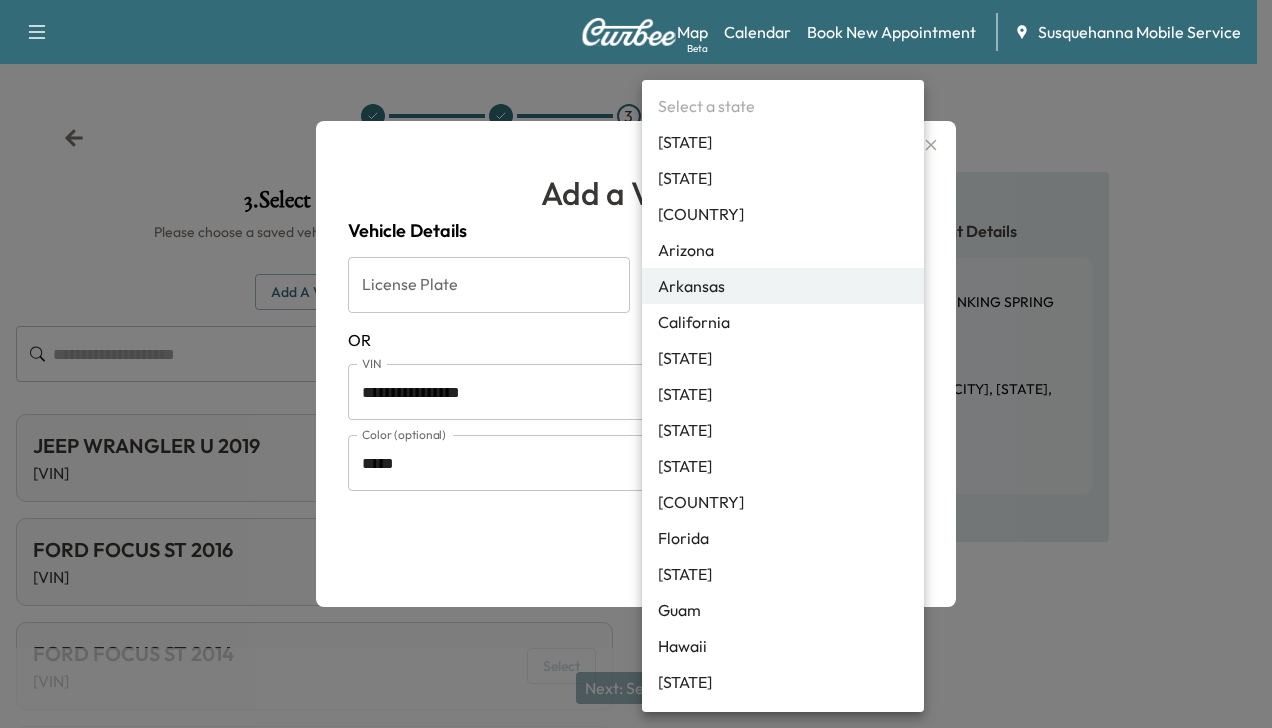 click on "Select State [STATE]" at bounding box center (636, 364) 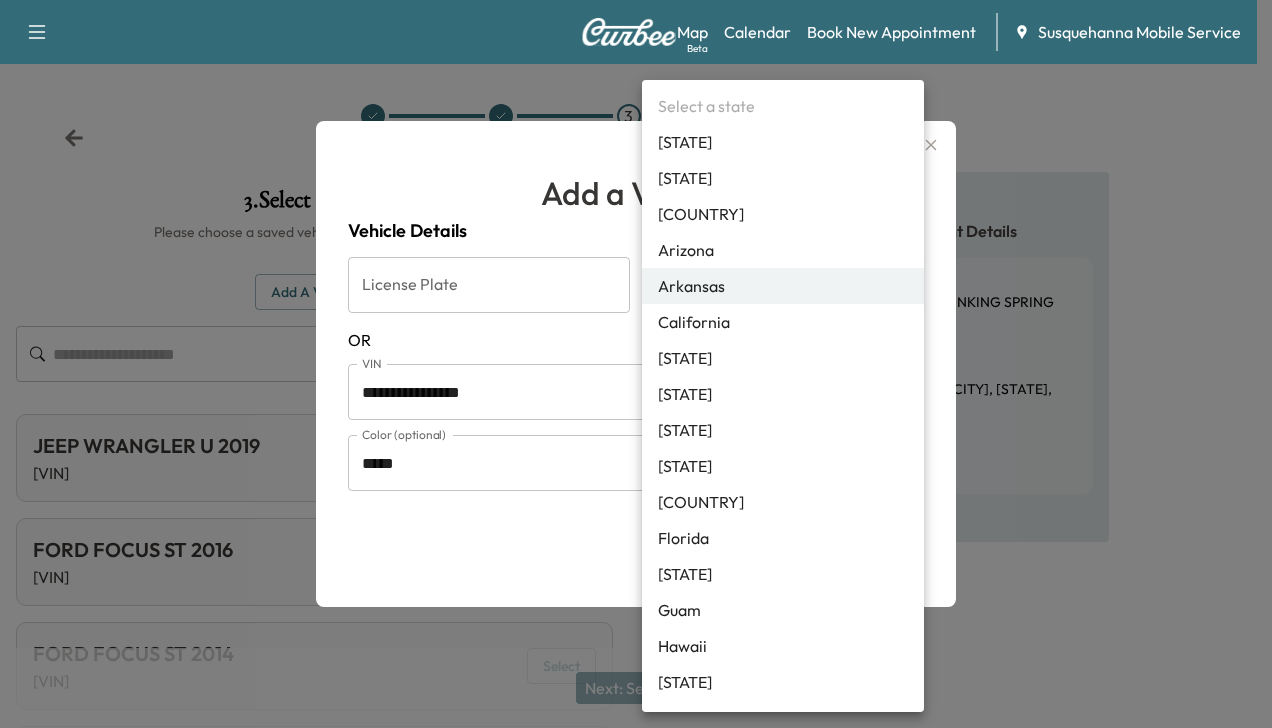 click on "Select a state Alabama Alaska American Samoa Arizona Arkansas California Colorado Connecticut Delaware District Of Columbia Federated States Of Micronesia Florida Georgia Guam Hawaii Idaho Illinois Indiana Iowa Kansas Kentucky Louisiana Maine Marshall Islands Maryland Massachusetts Michigan Minnesota Mississippi Missouri Montana Nebraska Nevada New Hampshire New Jersey New Mexico New York North Carolina North Dakota Northern Mariana Islands Ohio Oklahoma Oregon Palau Pennsylvania Puerto Rico Rhode Island South Carolina South Dakota Tennessee Texas Utah Vermont Virgin Islands Virginia Washington West Virginia Wisconsin Wyoming Thirty" at bounding box center (783, 1186) 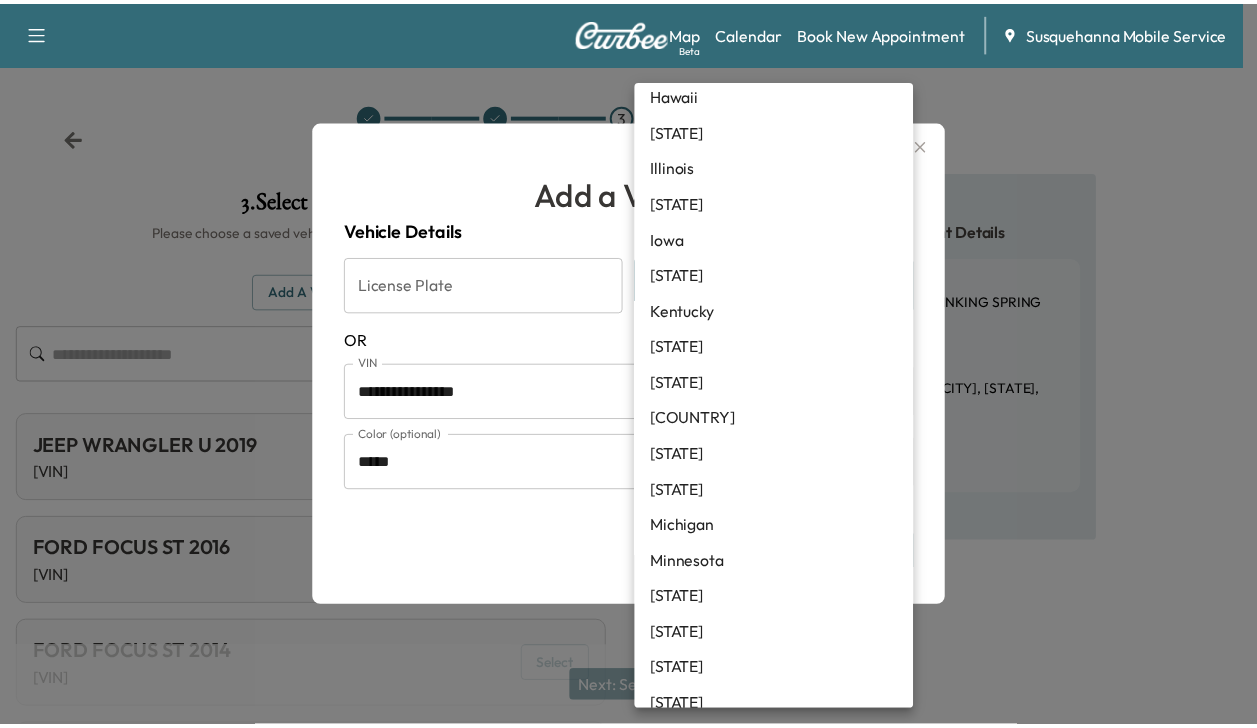 scroll, scrollTop: 1105, scrollLeft: 0, axis: vertical 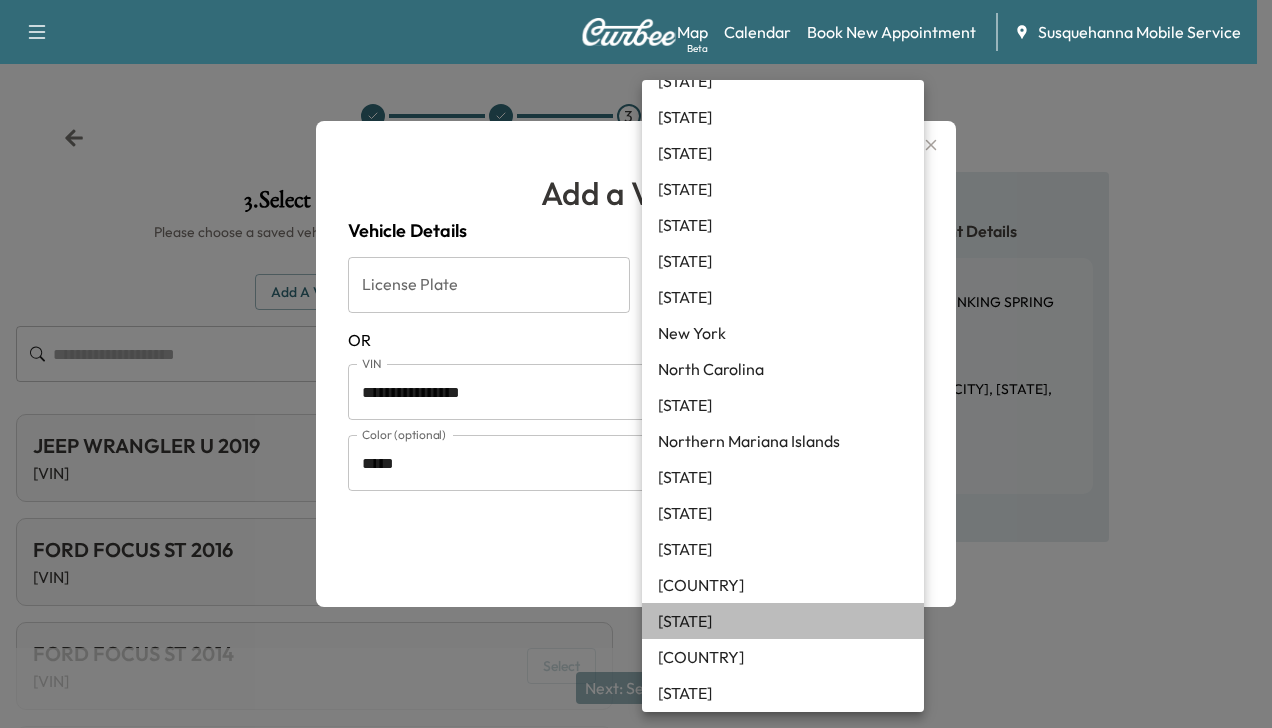 click on "[STATE]" at bounding box center (783, 621) 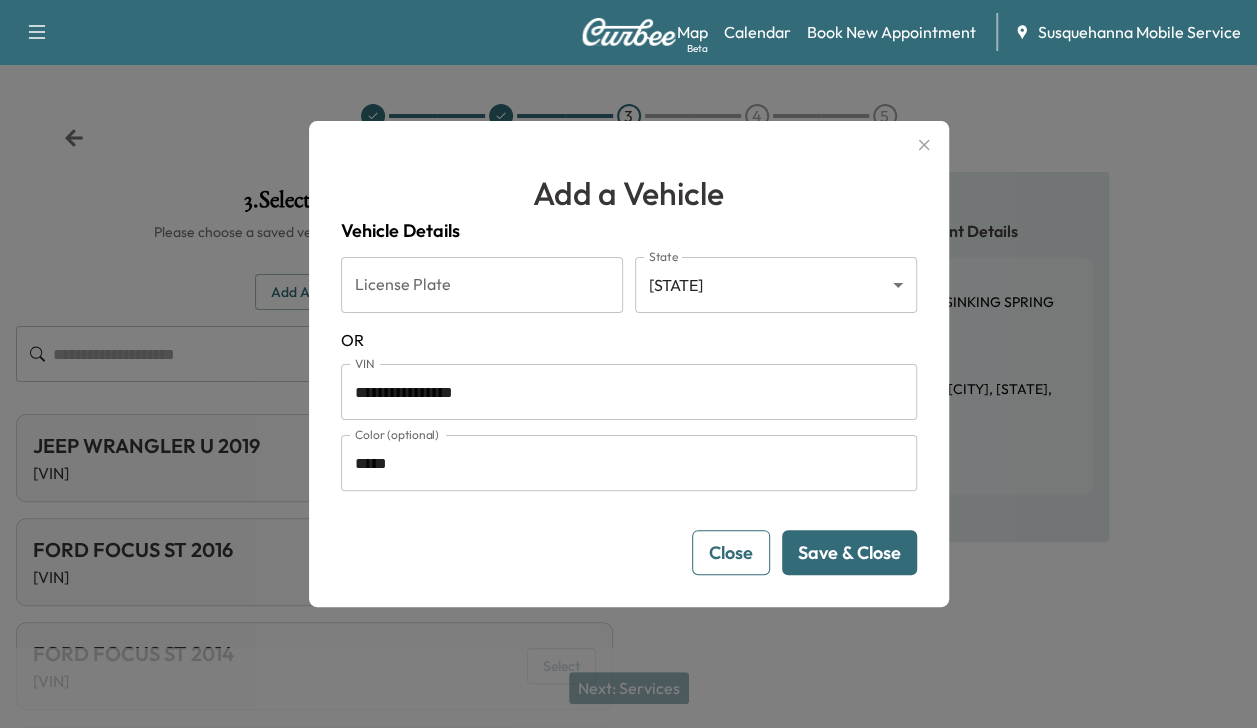 click on "Save & Close" at bounding box center (849, 552) 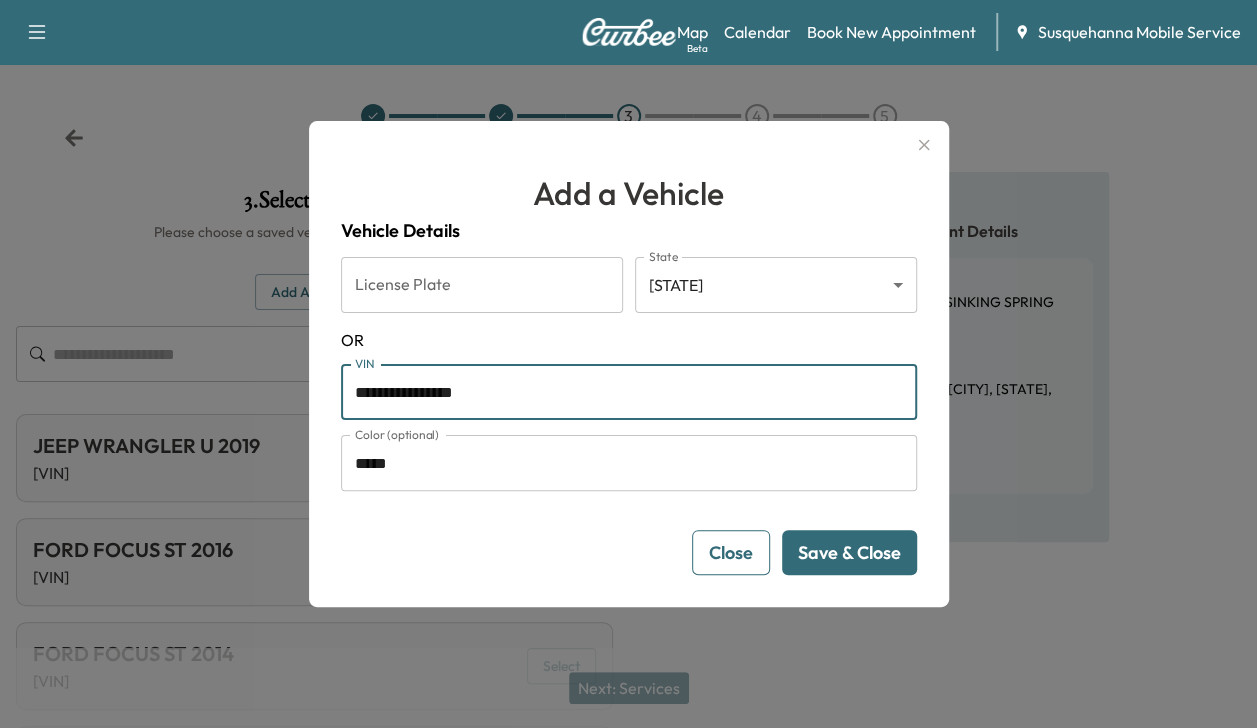 click on "**********" at bounding box center (629, 392) 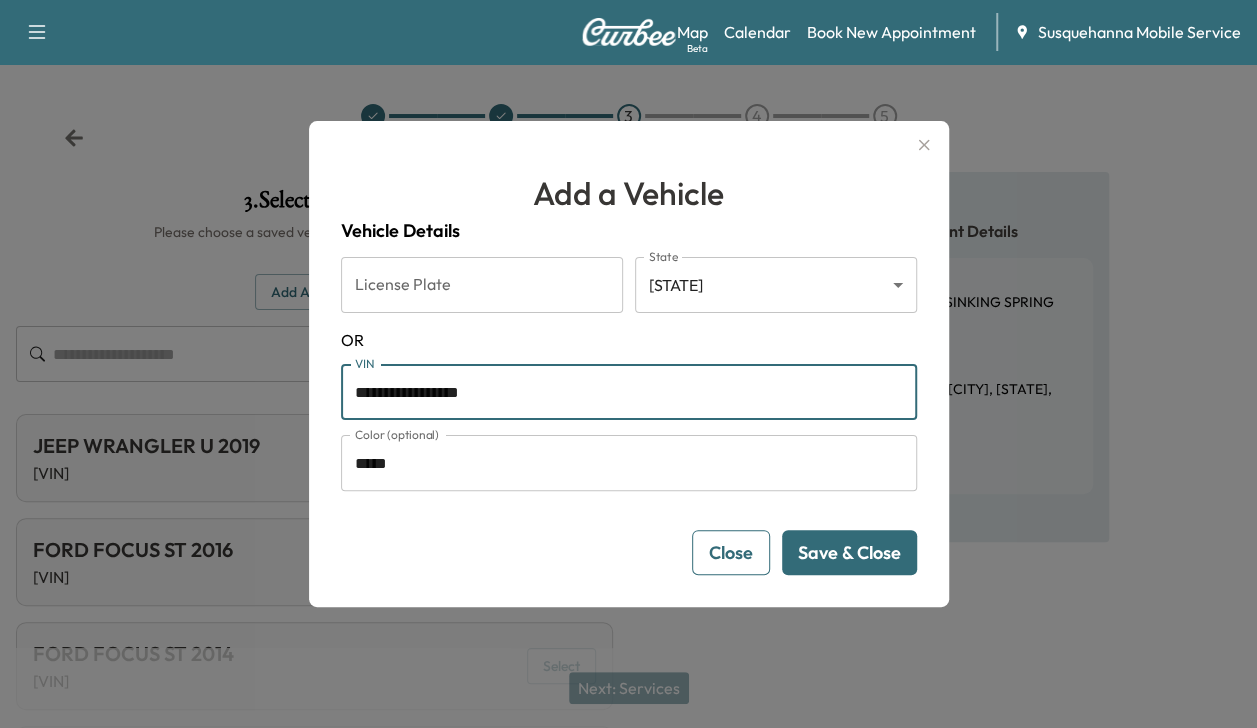 type on "**********" 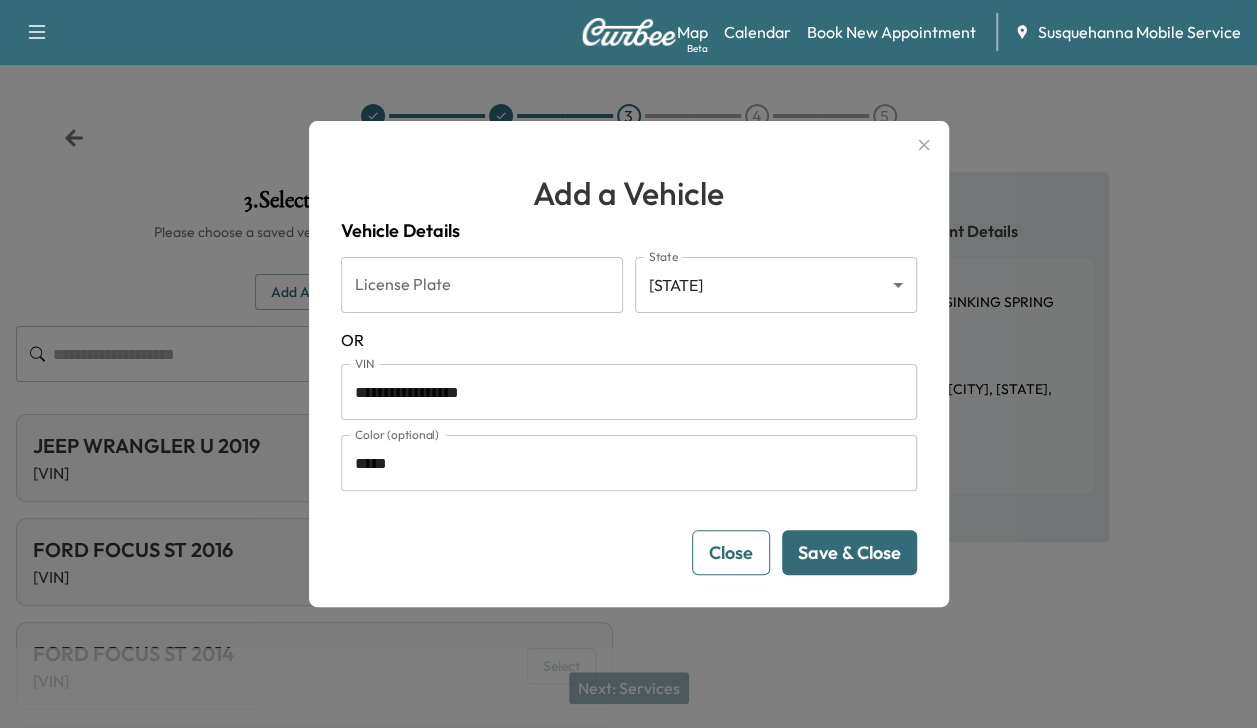 click on "Save & Close" at bounding box center [849, 552] 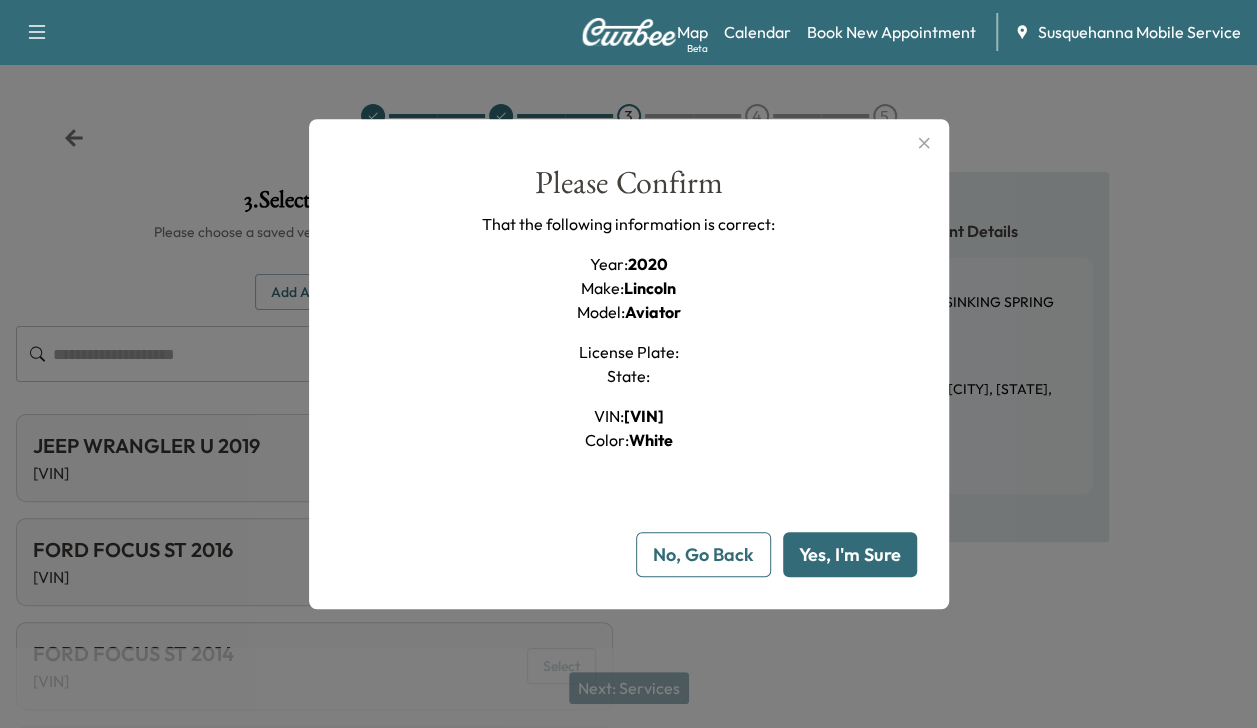 click on "Yes, I'm Sure" at bounding box center (850, 554) 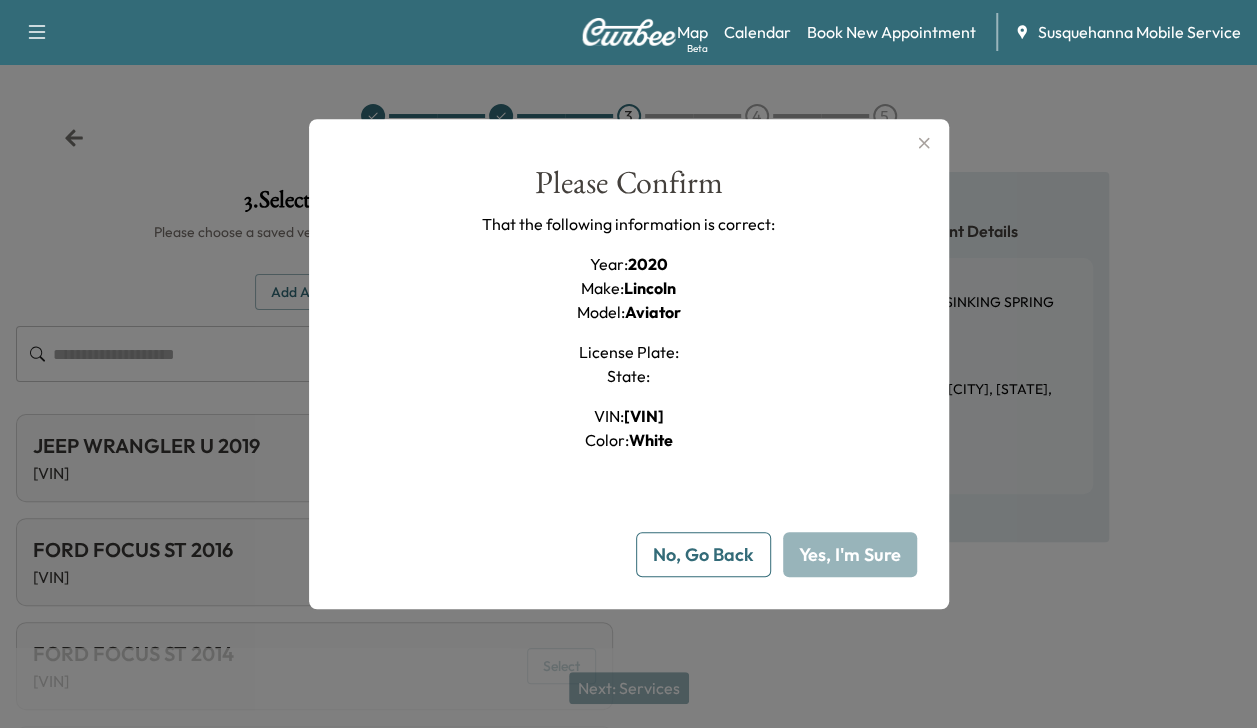 type on "**" 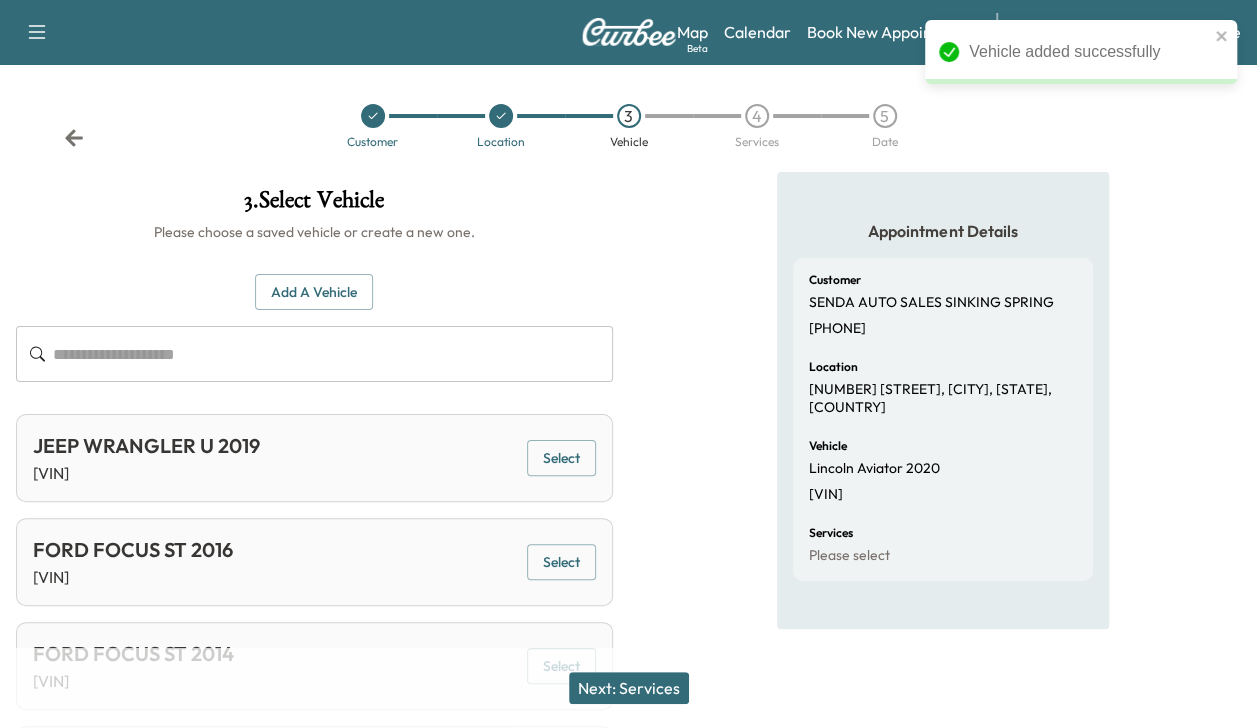 click on "Next: Services" at bounding box center [629, 688] 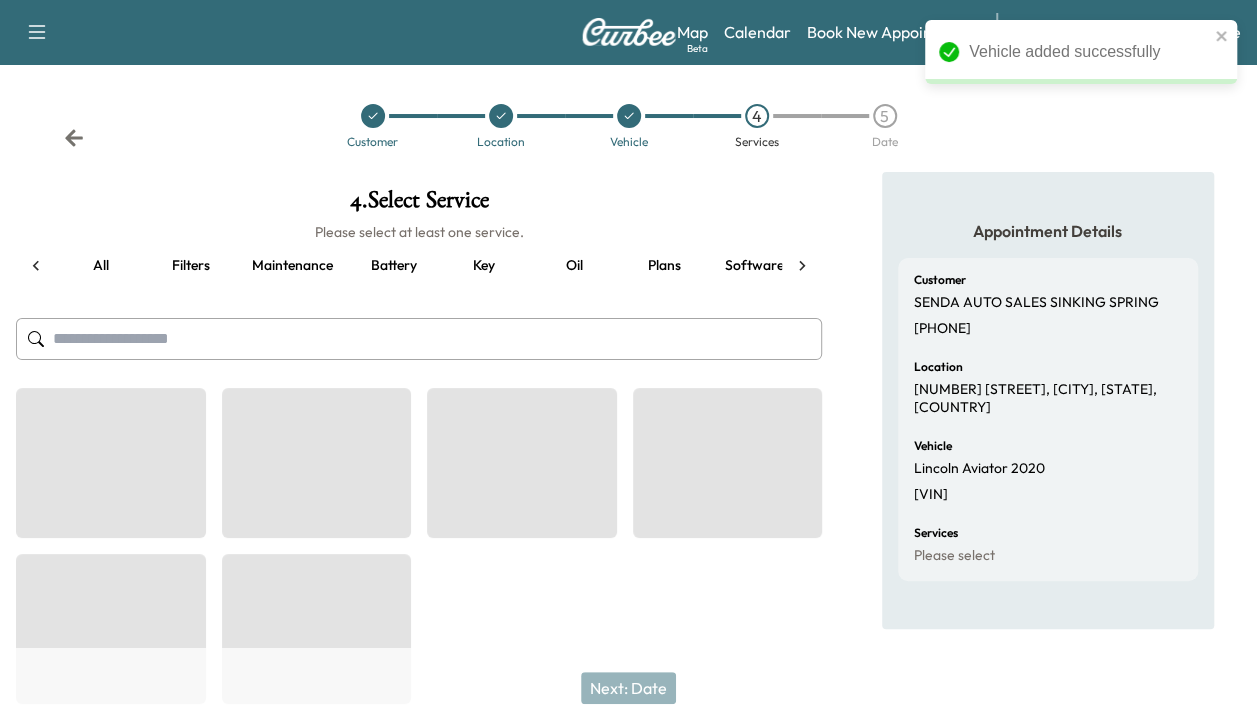 scroll, scrollTop: 0, scrollLeft: 76, axis: horizontal 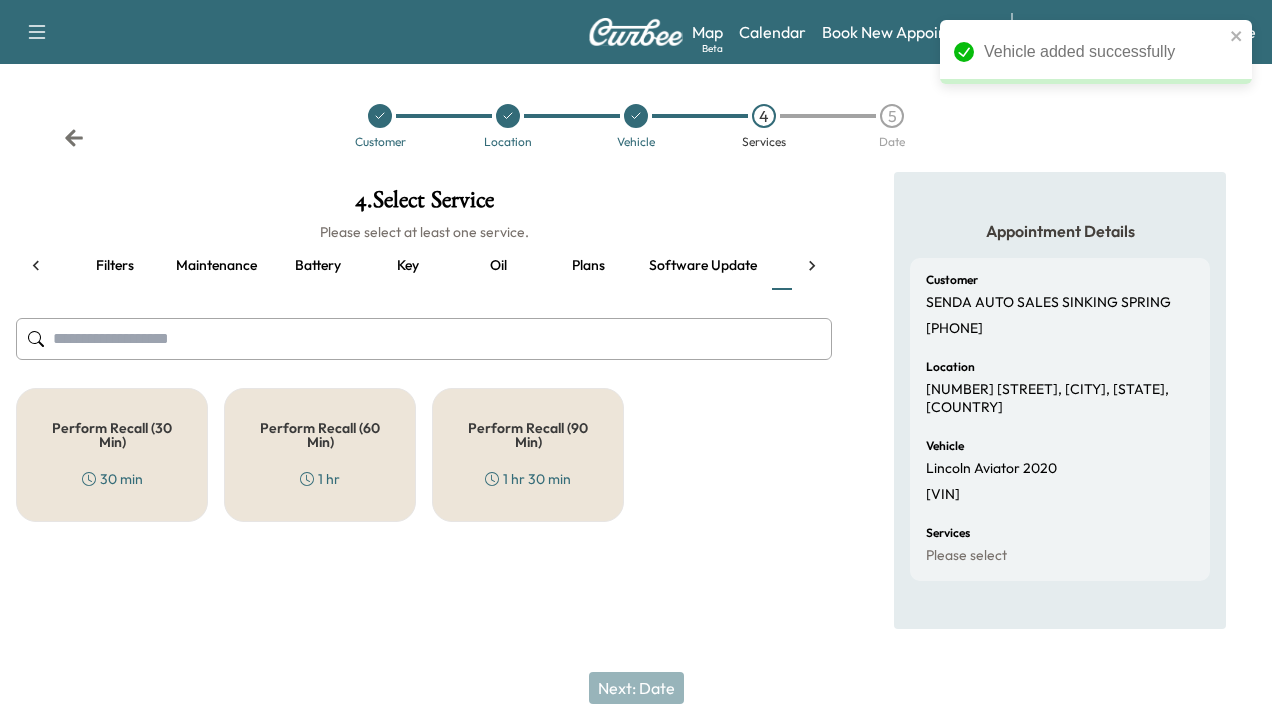 click on "Perform Recall (30 Min) 30 min" at bounding box center (112, 455) 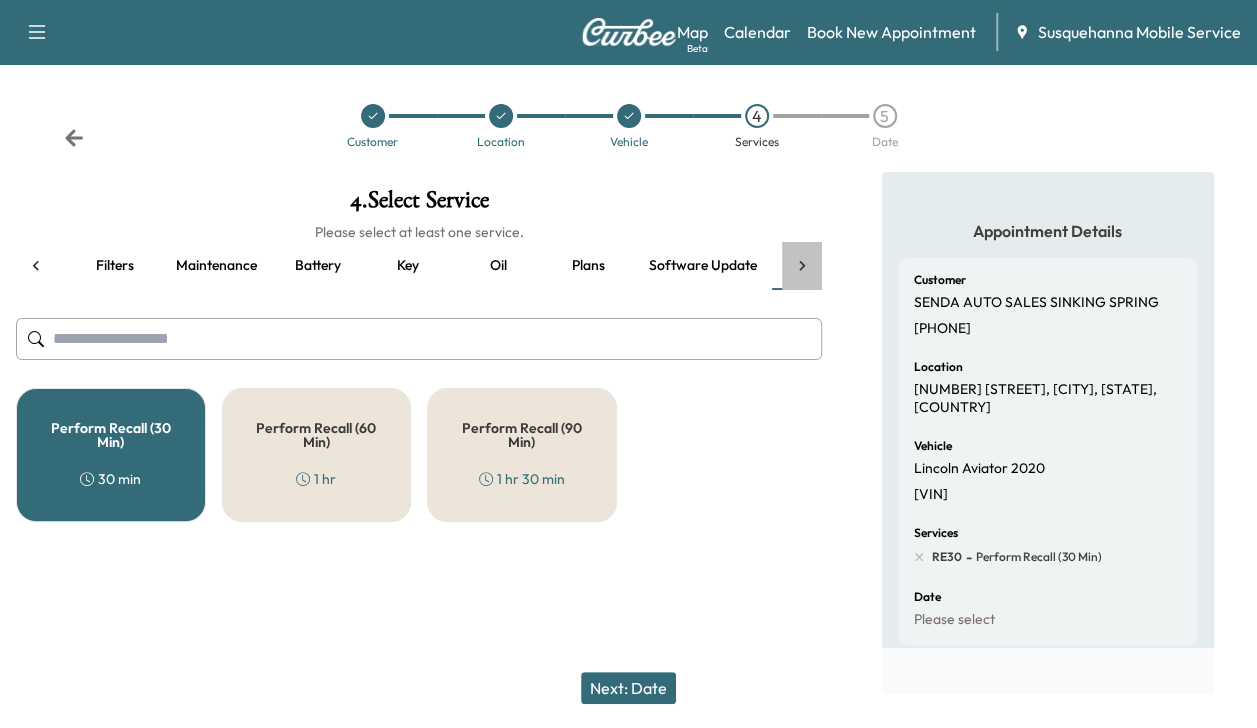 click 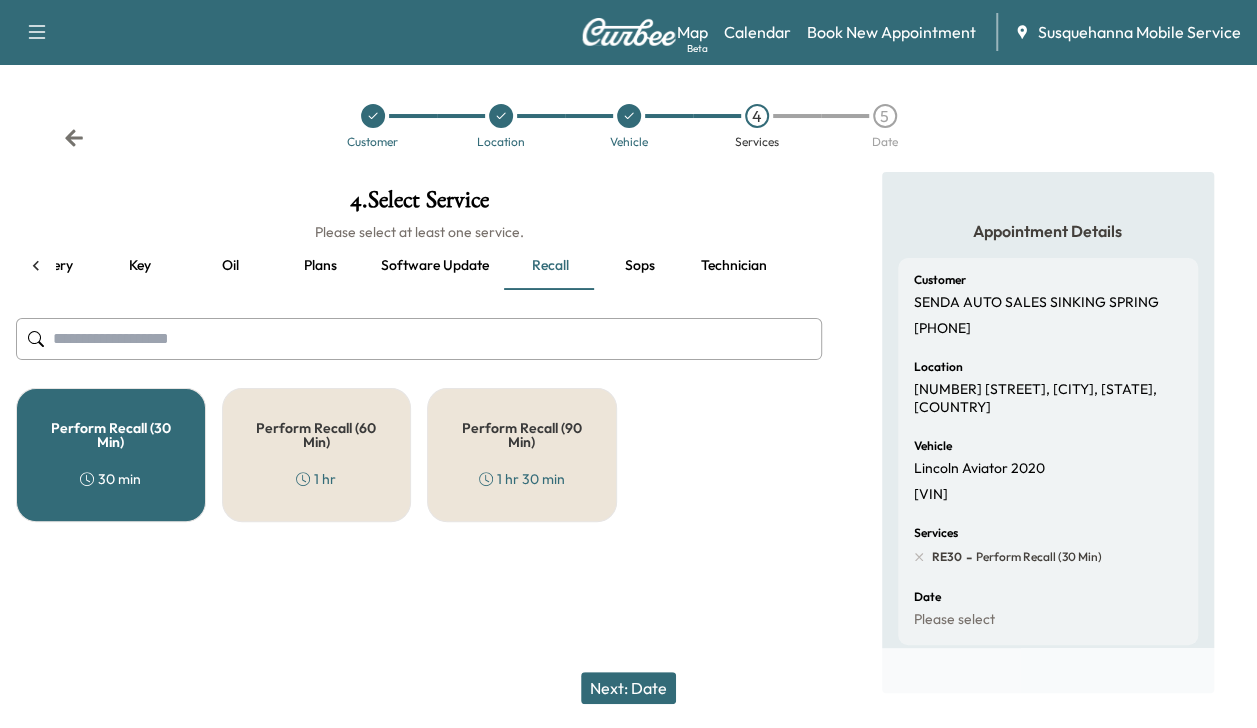 scroll, scrollTop: 0, scrollLeft: 344, axis: horizontal 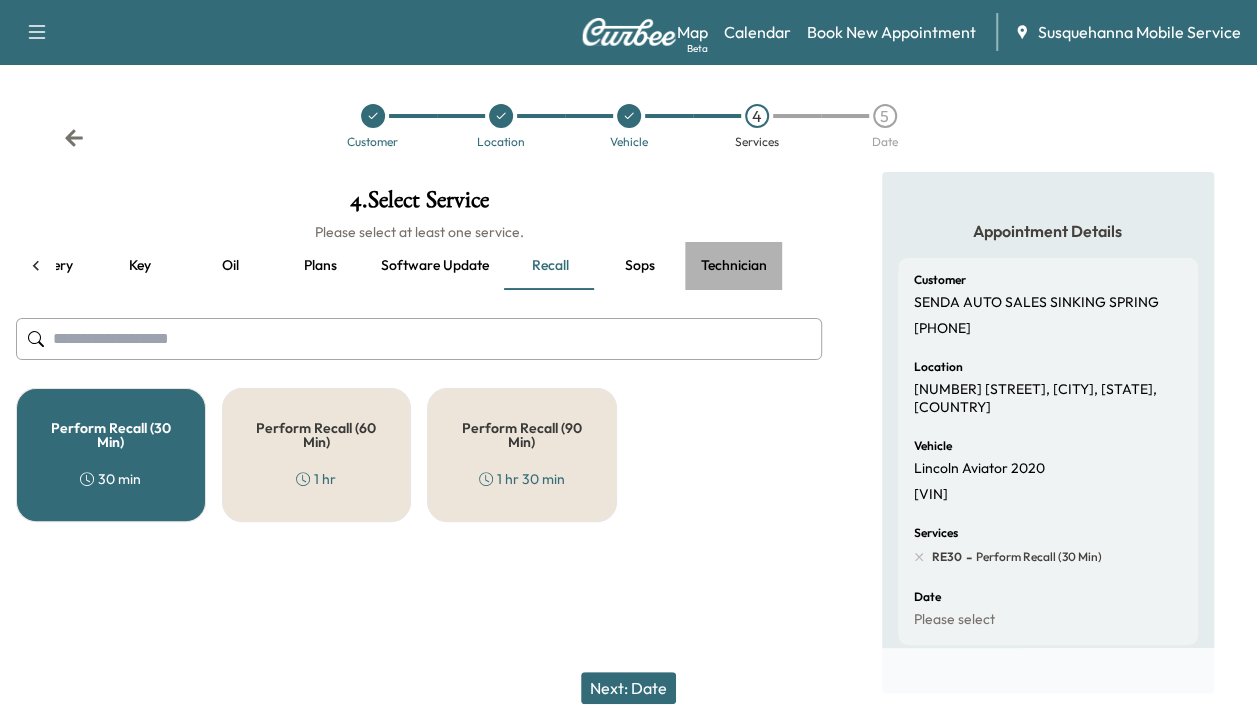 click on "Technician" at bounding box center (734, 266) 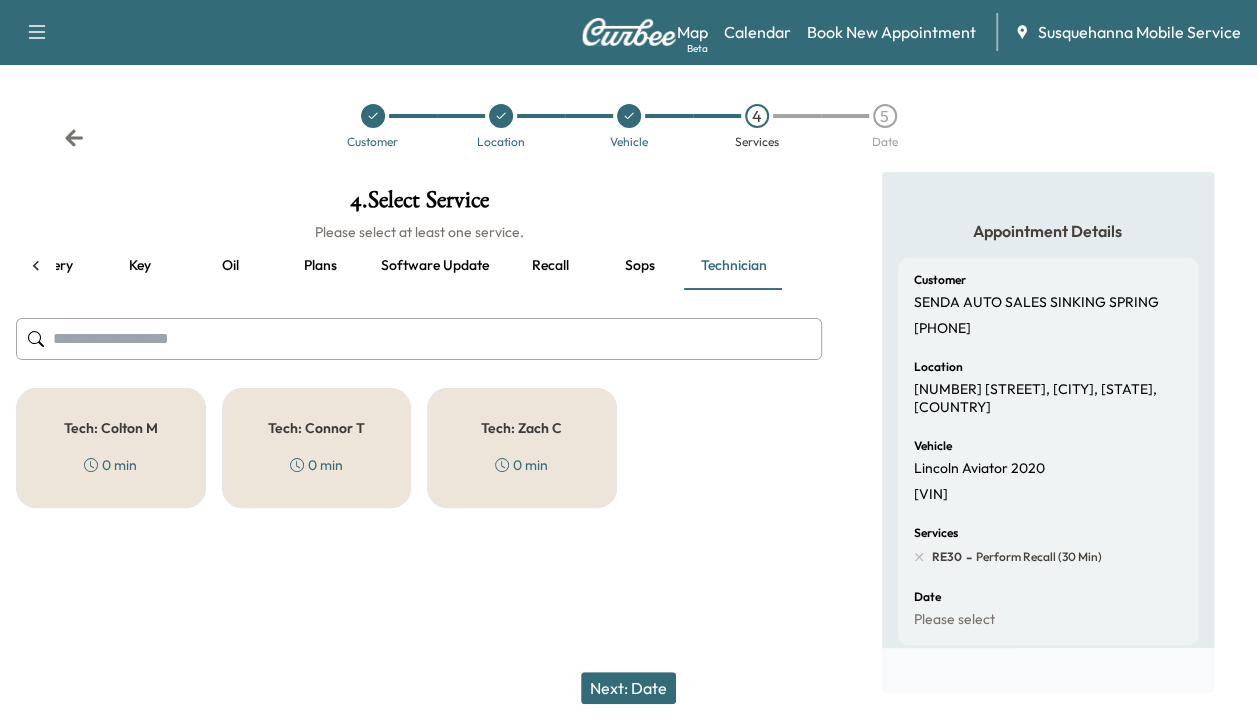 click on "Tech: [FIRST] [LAST] [DURATION]" at bounding box center (111, 448) 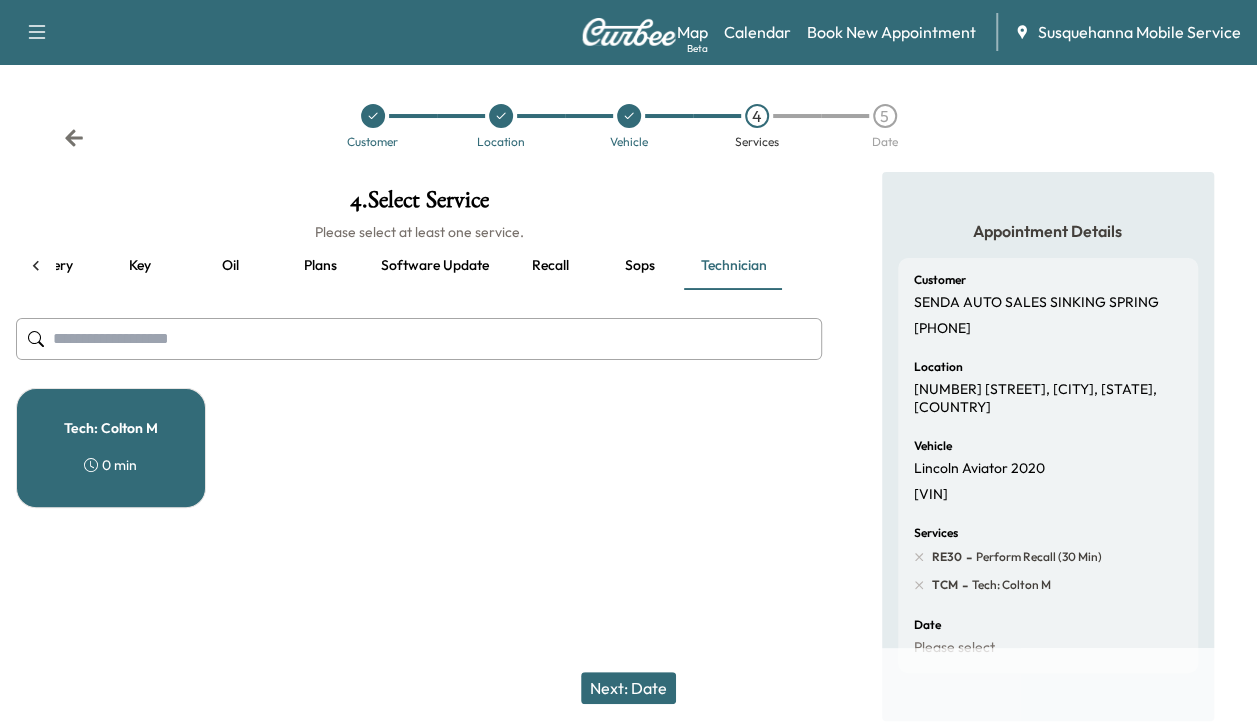 click on "Next: Date" at bounding box center (628, 688) 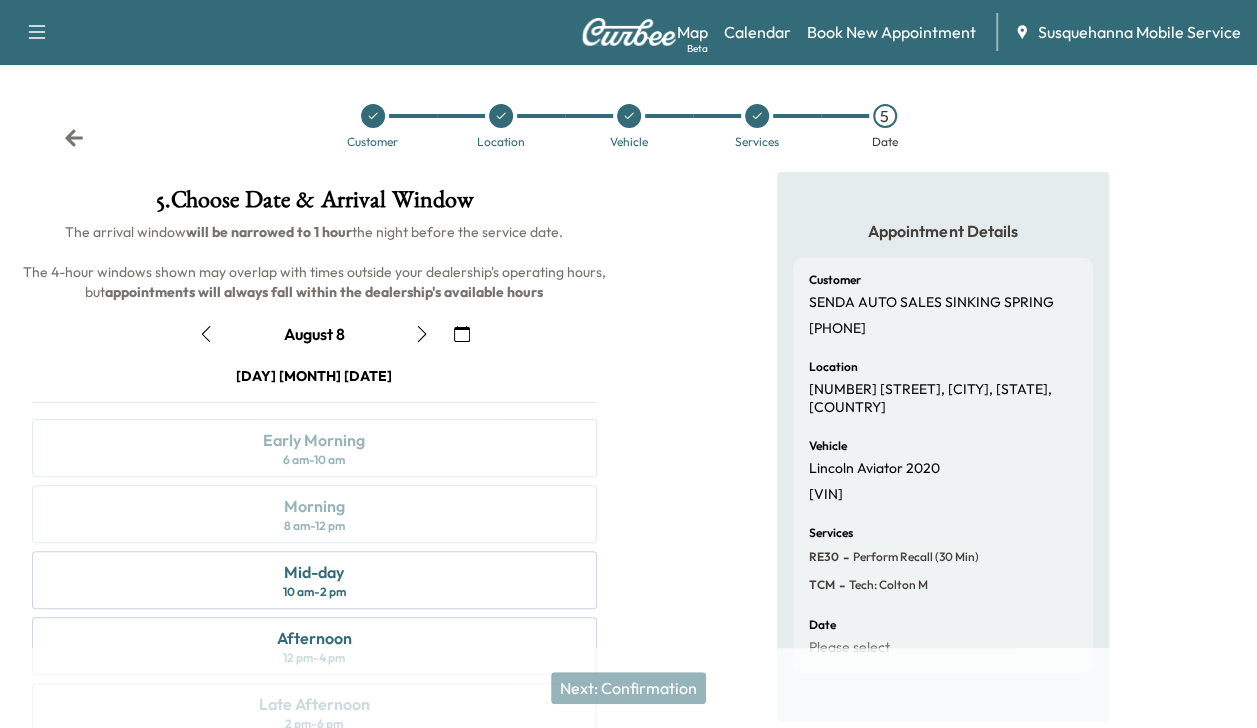 click 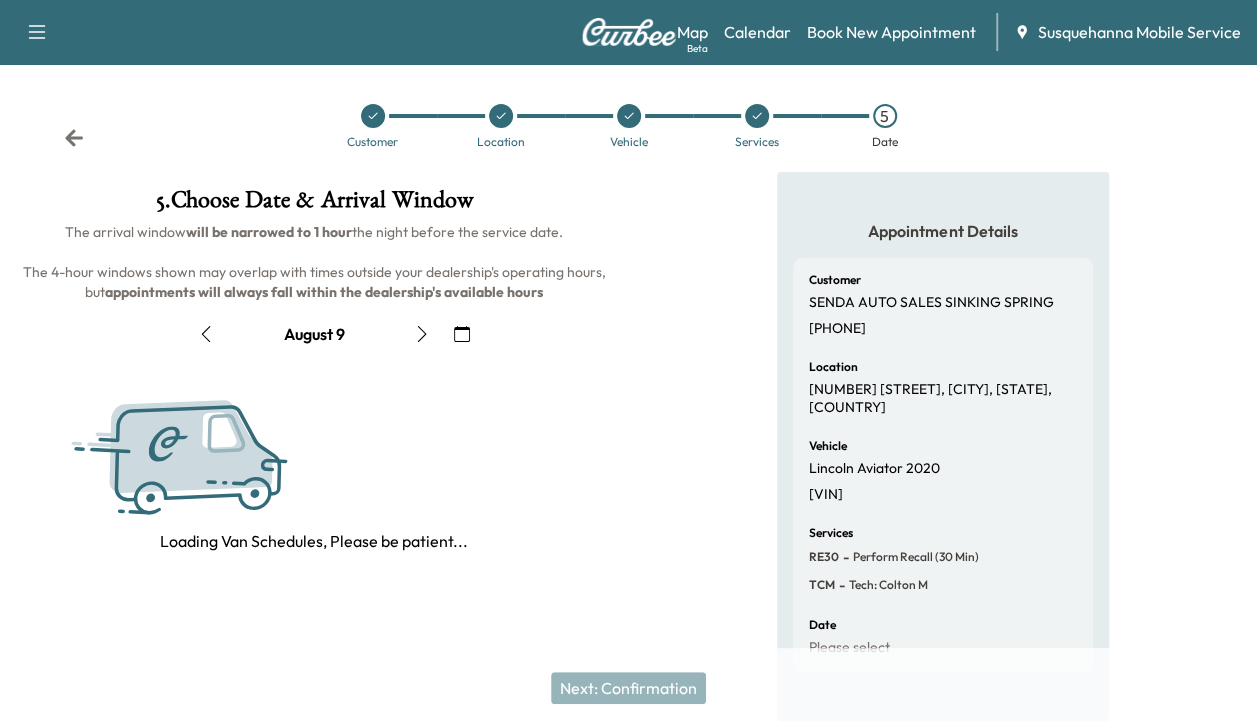 click 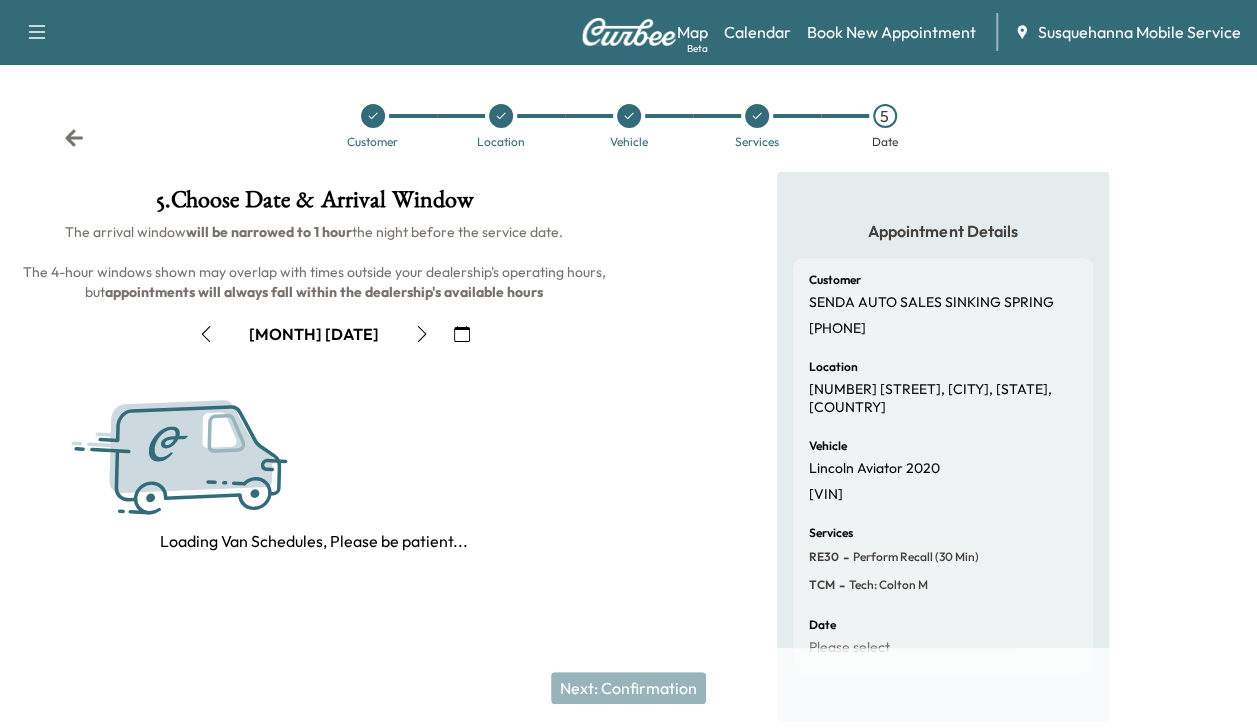 click 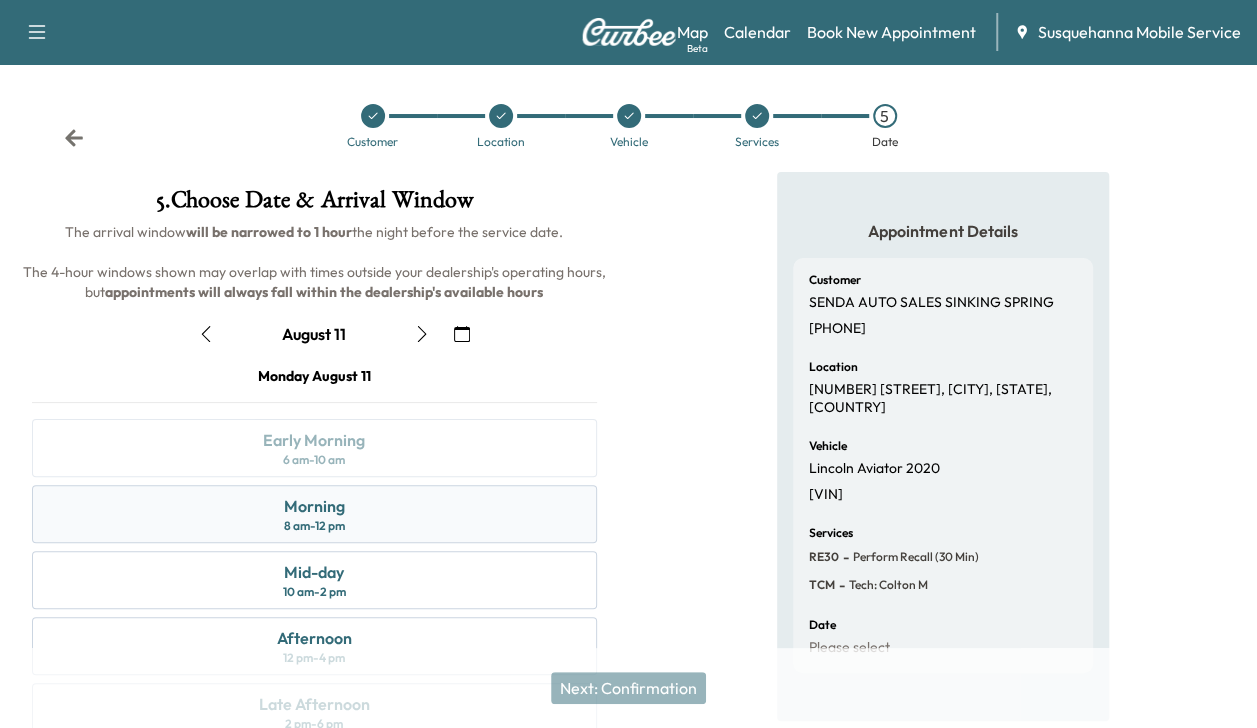 click on "Morning 8 am  -  12 pm" at bounding box center (314, 514) 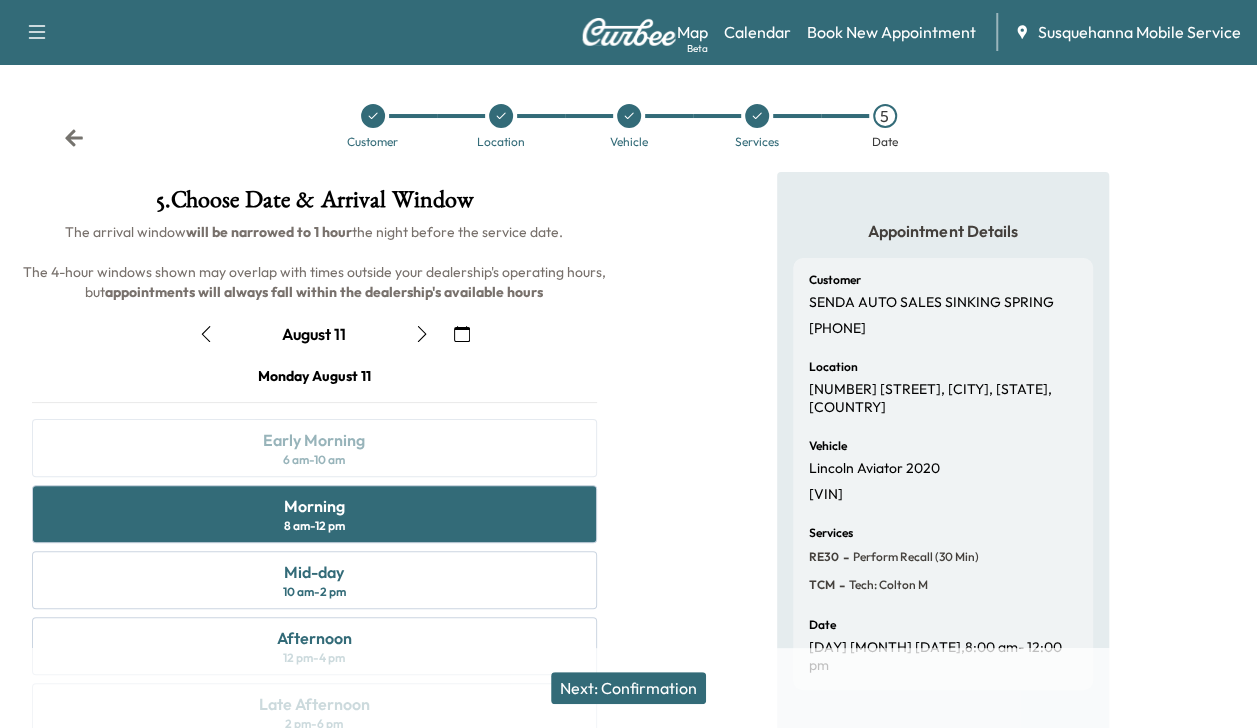 click on "Next: Confirmation" at bounding box center [628, 688] 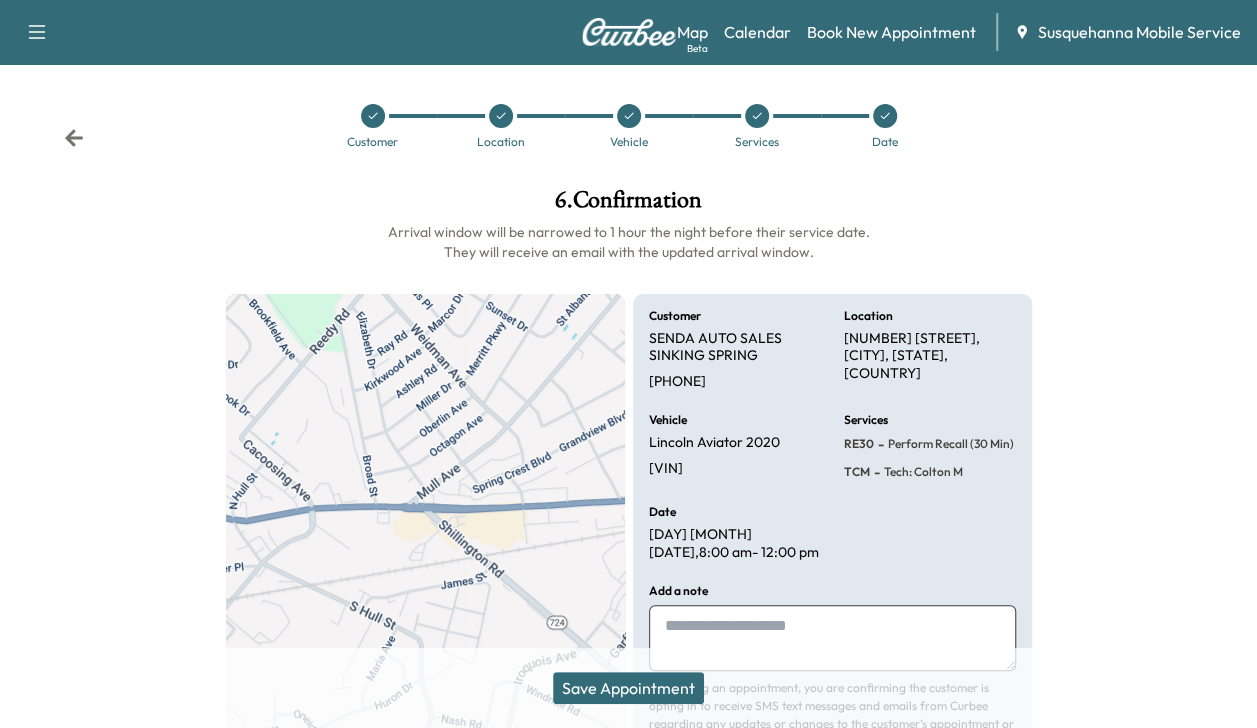 click on "Save Appointment" at bounding box center [628, 688] 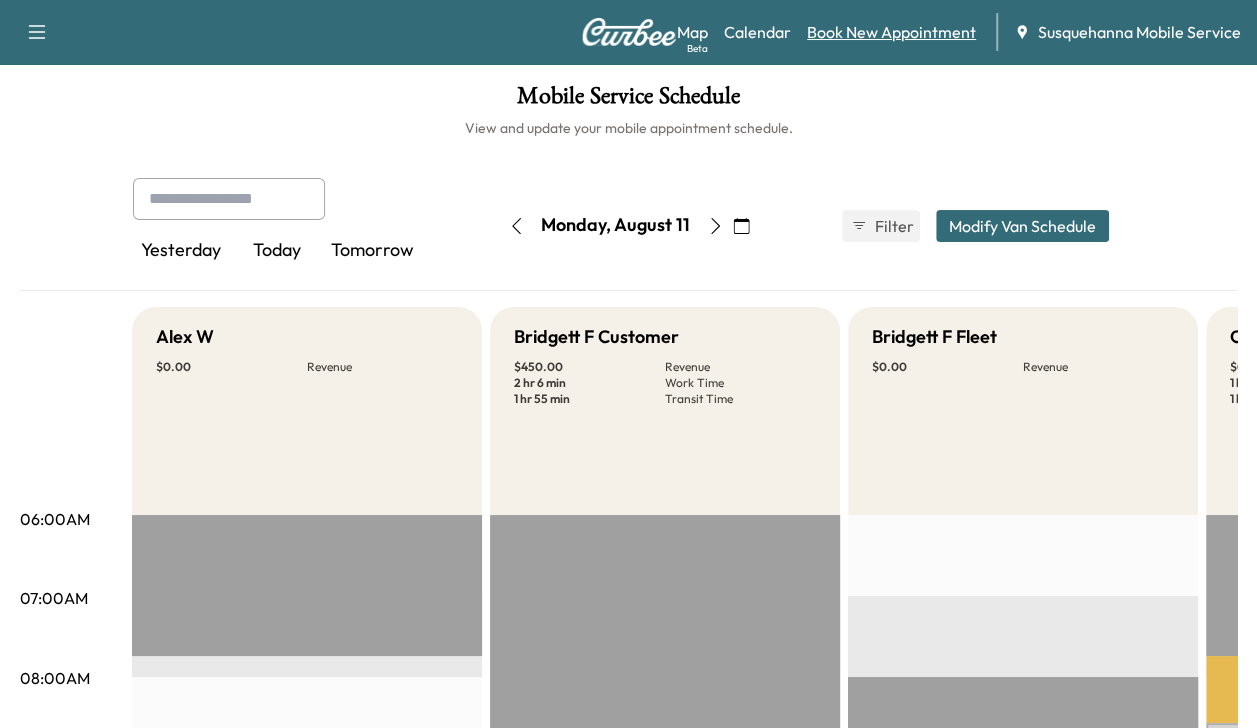 click on "Book New Appointment" at bounding box center (891, 32) 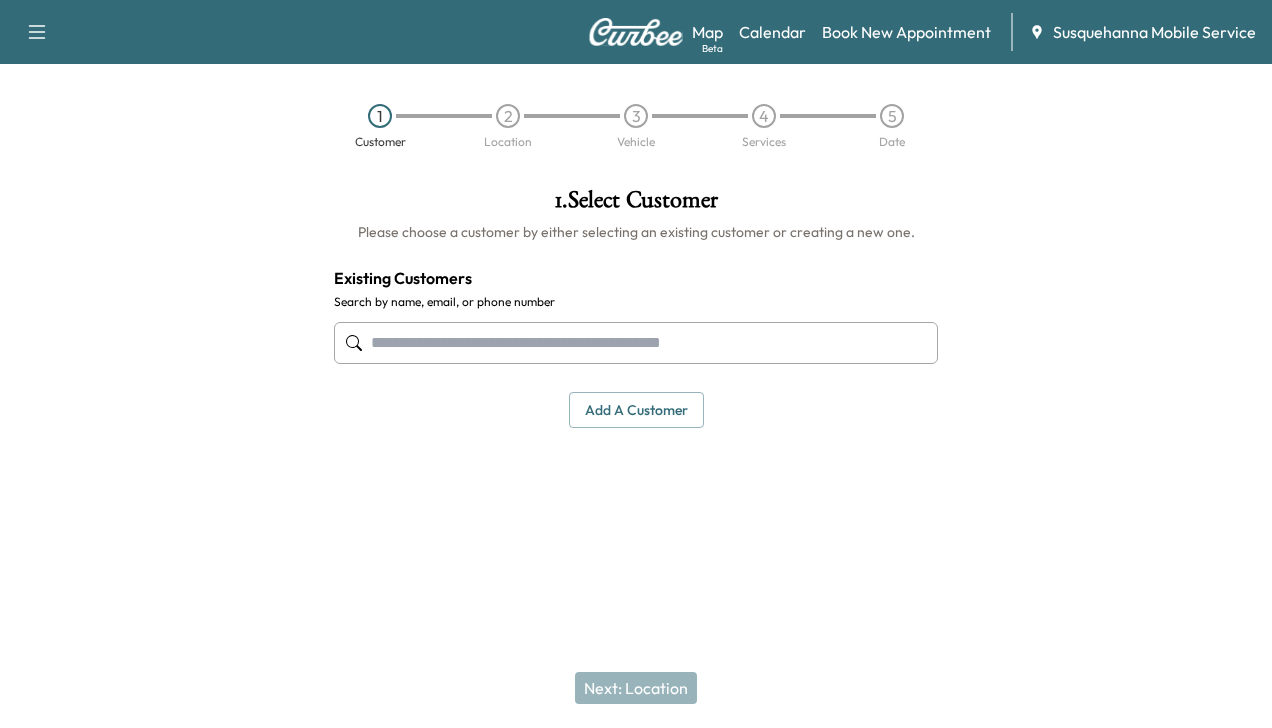click at bounding box center (636, 343) 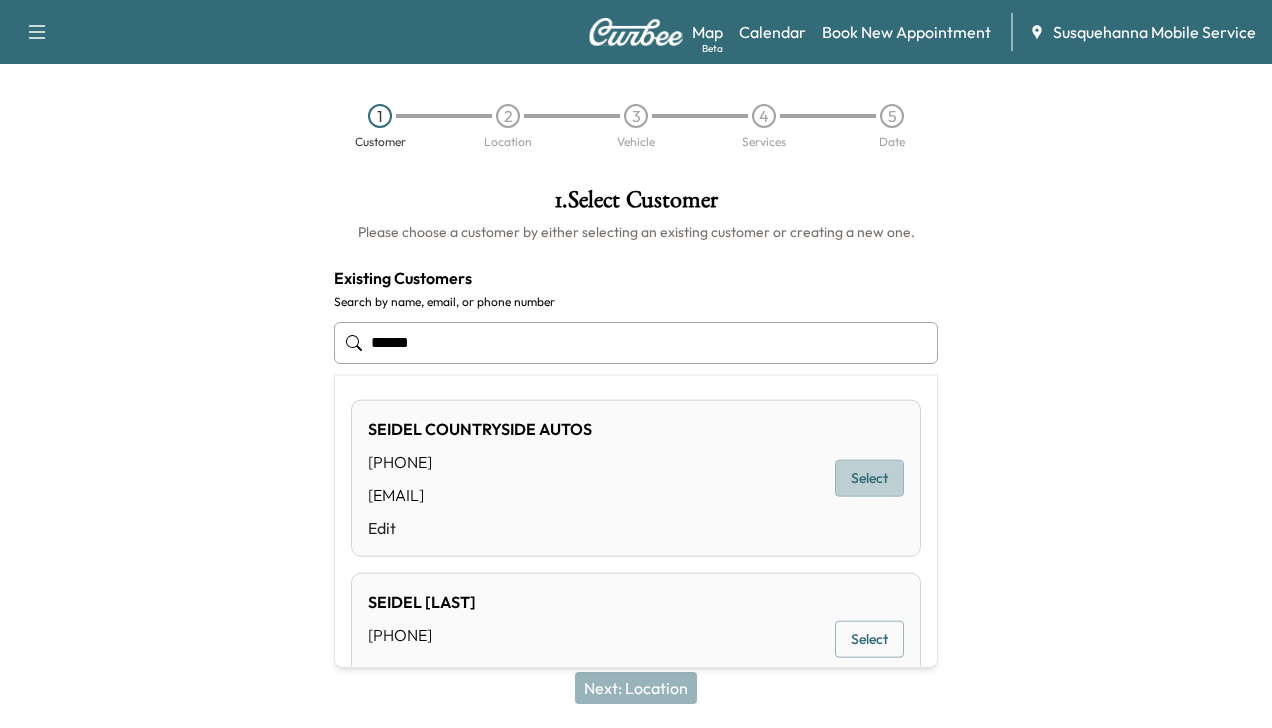 click on "Select" at bounding box center [869, 478] 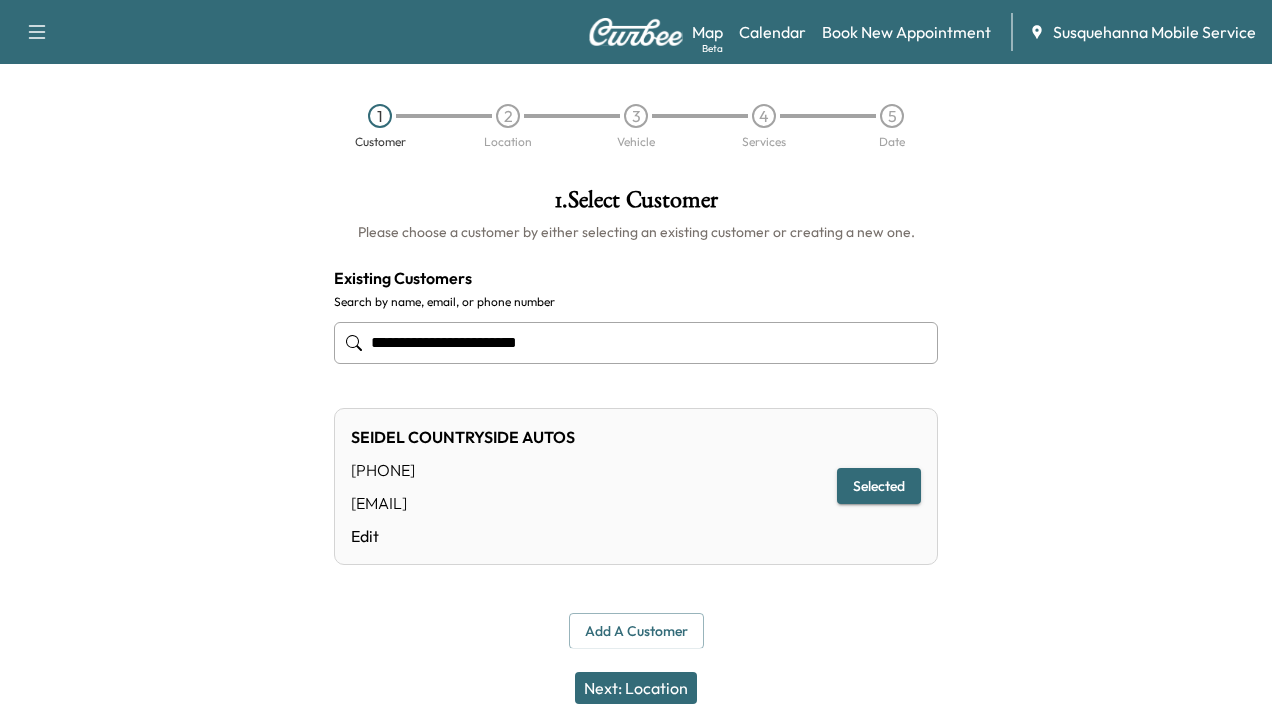 type on "**********" 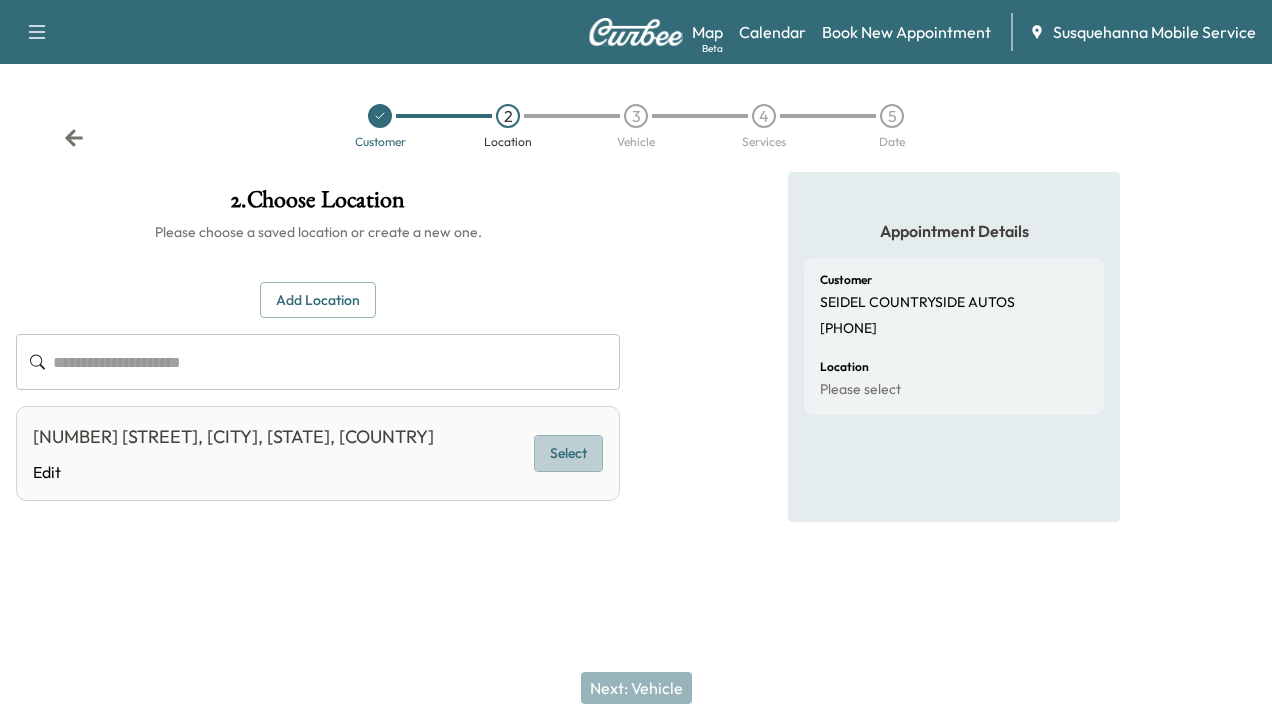 click on "Select" at bounding box center [568, 453] 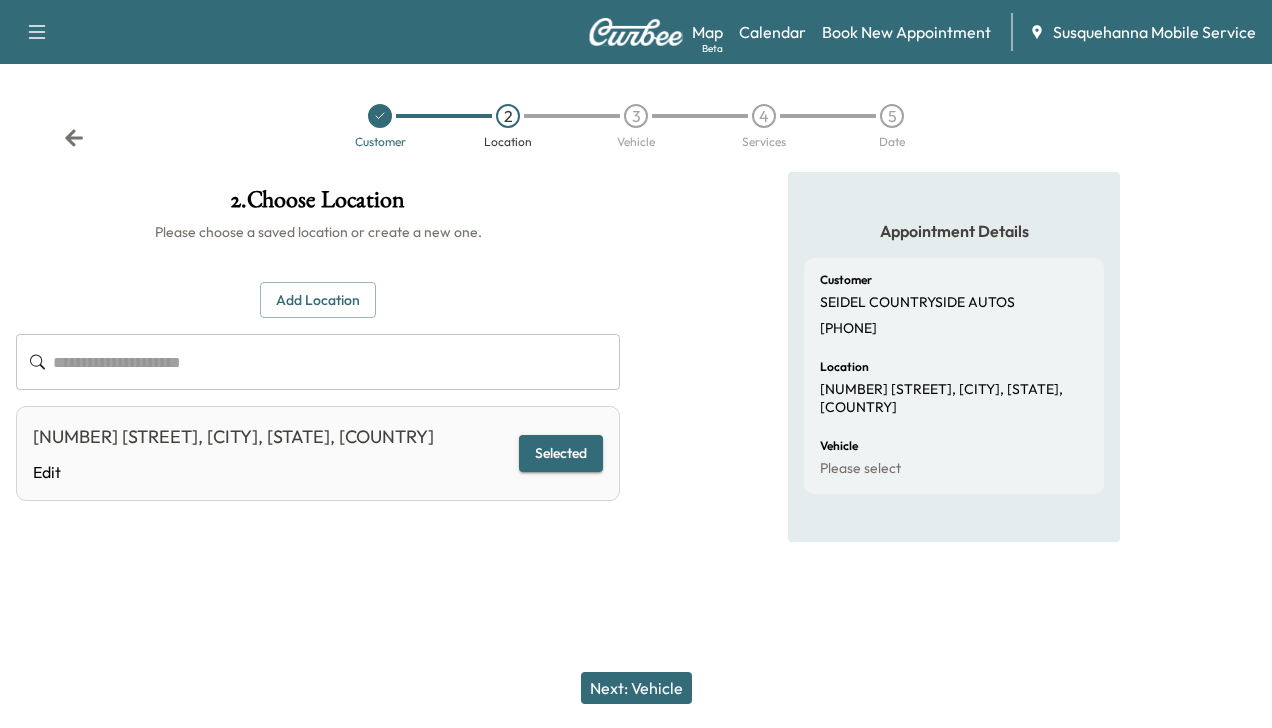 click on "Next: Vehicle" at bounding box center [636, 688] 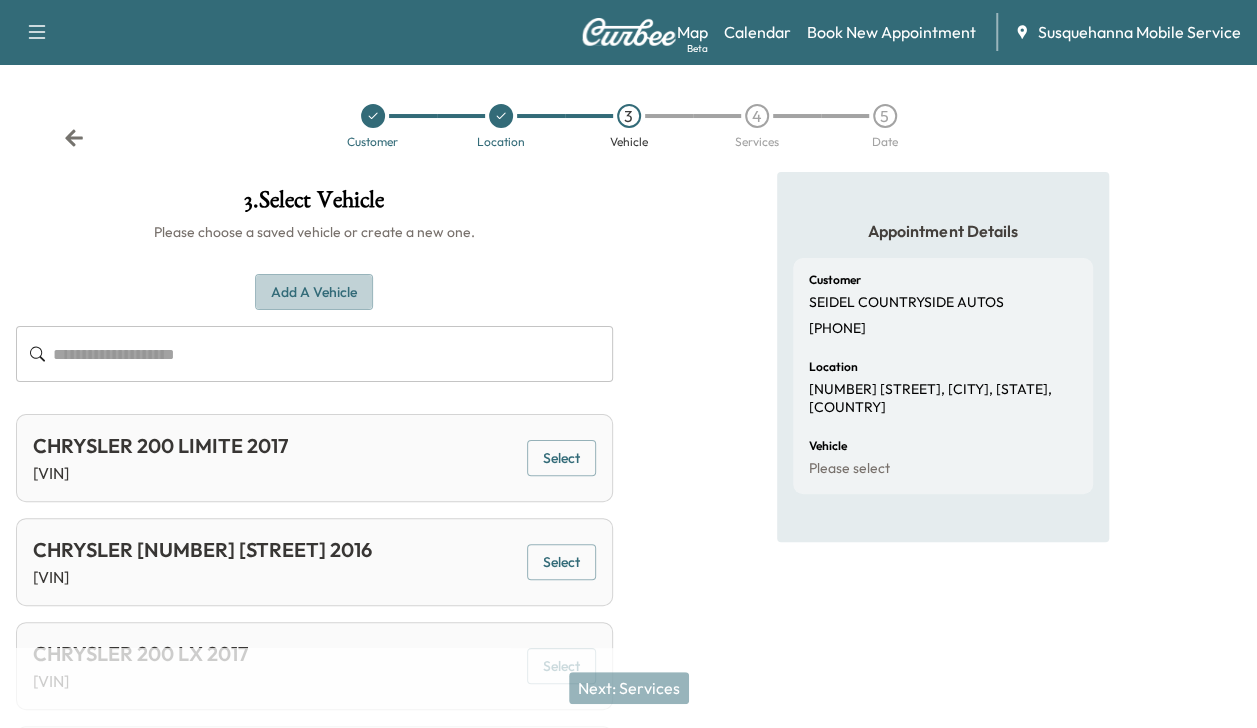 click on "Add a Vehicle" at bounding box center [314, 292] 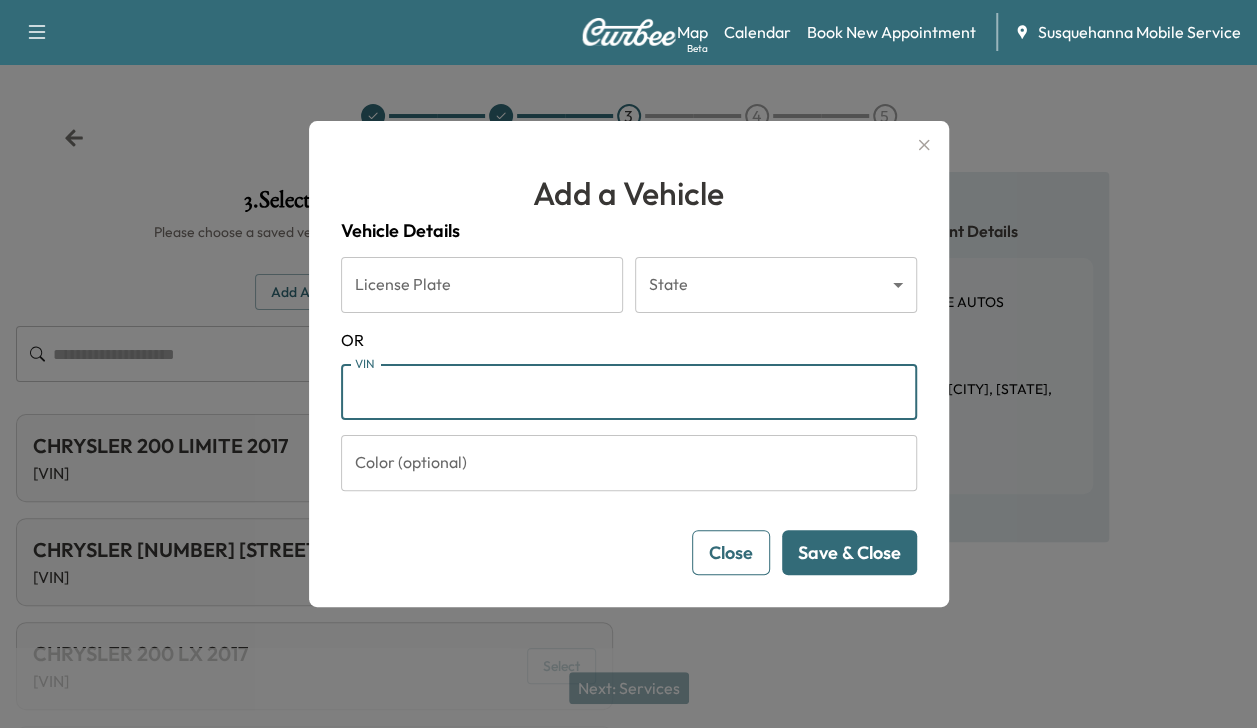 click on "VIN" at bounding box center [629, 392] 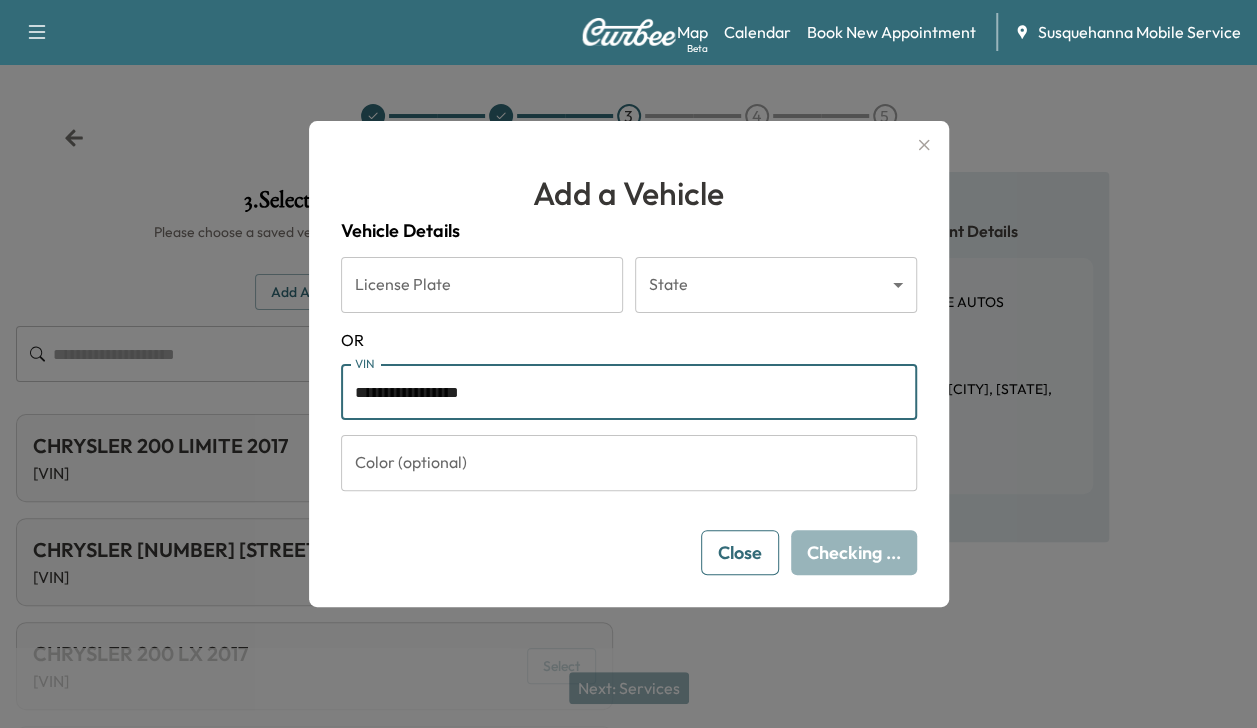 type on "**********" 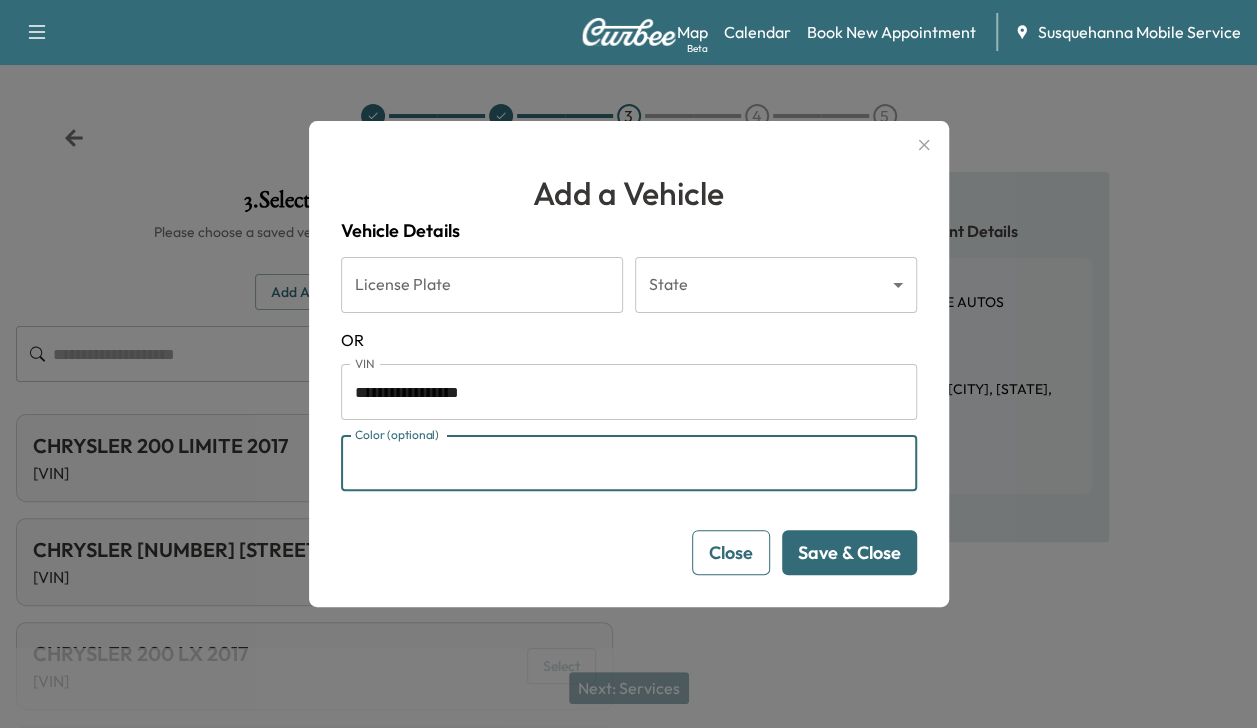 click on "Color (optional)" at bounding box center (629, 463) 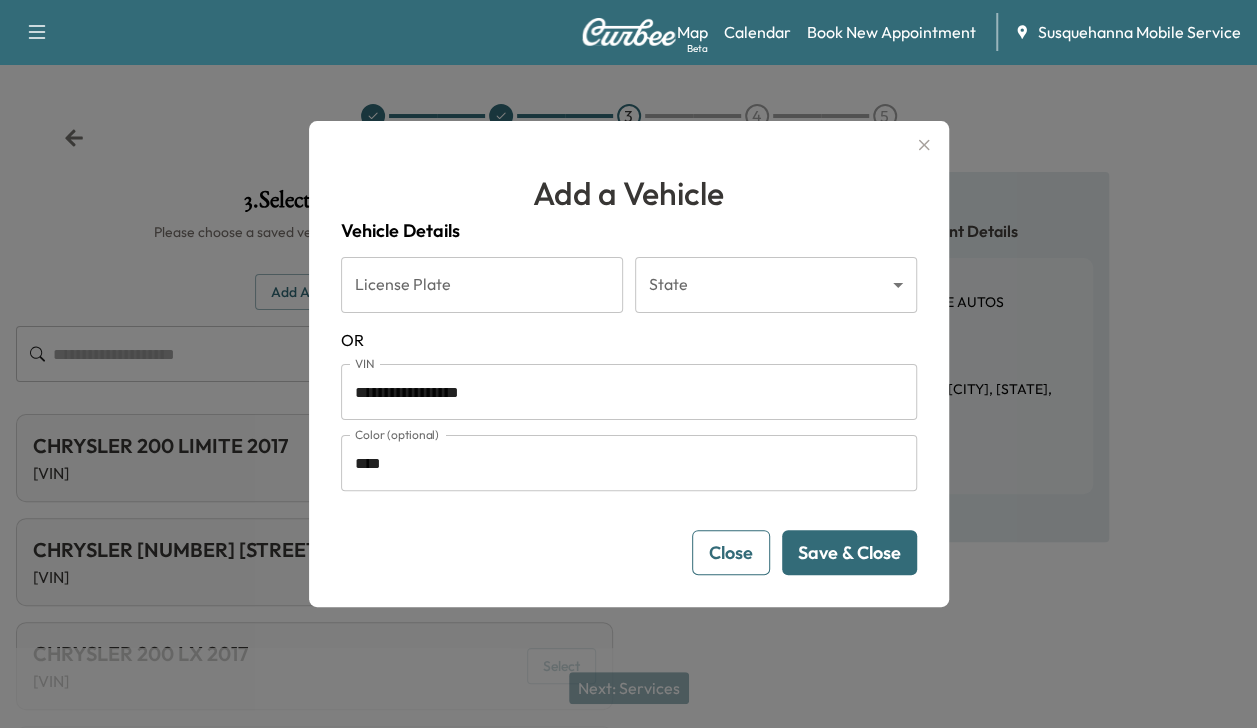 click on "Save & Close" at bounding box center [849, 552] 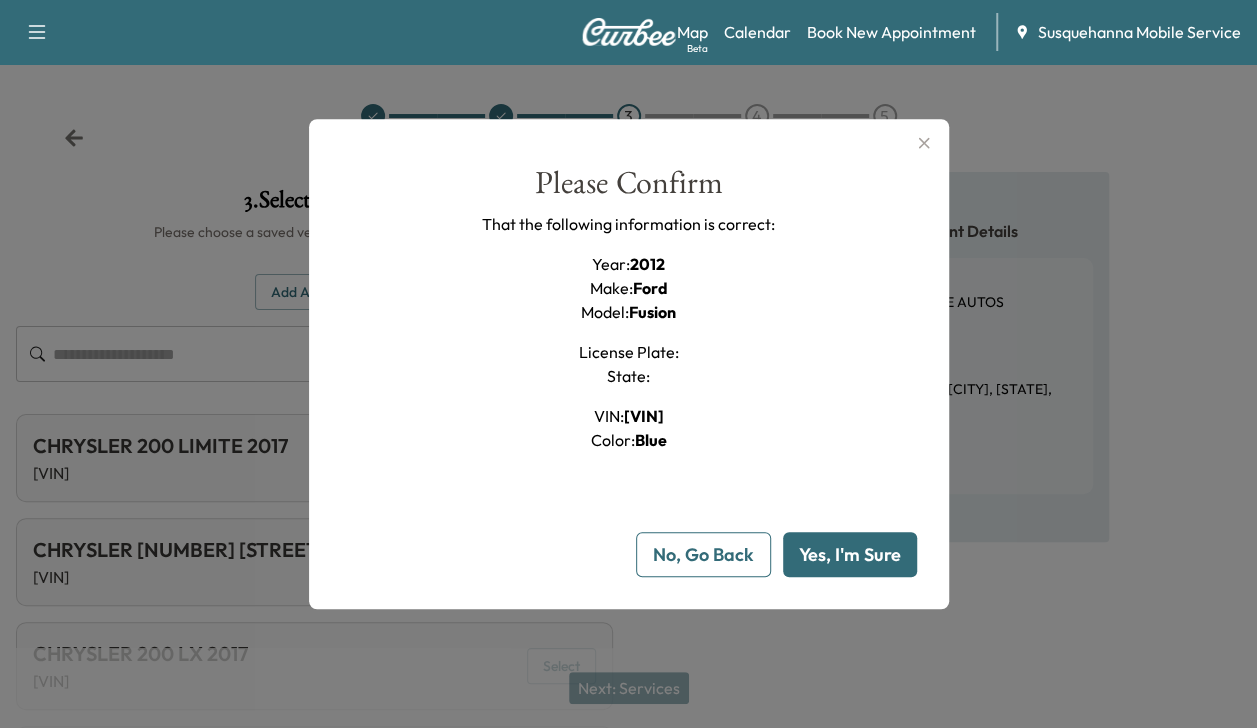 click on "Yes, I'm Sure" at bounding box center (850, 554) 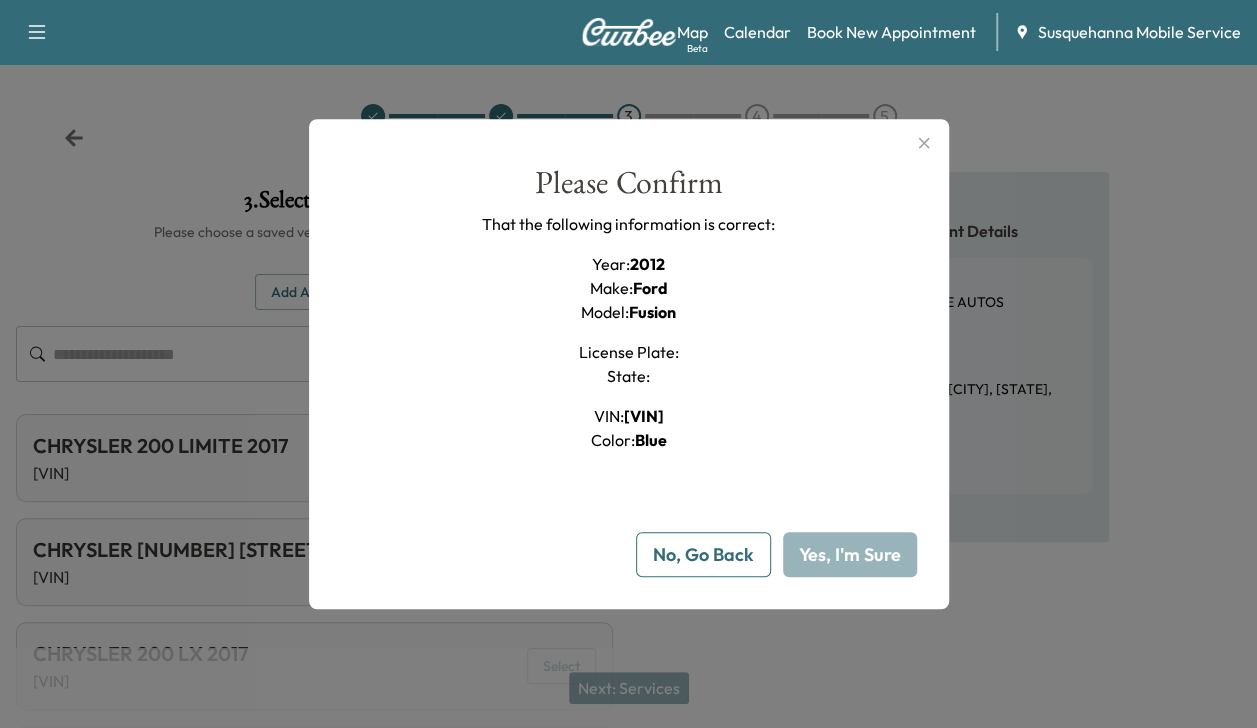 type 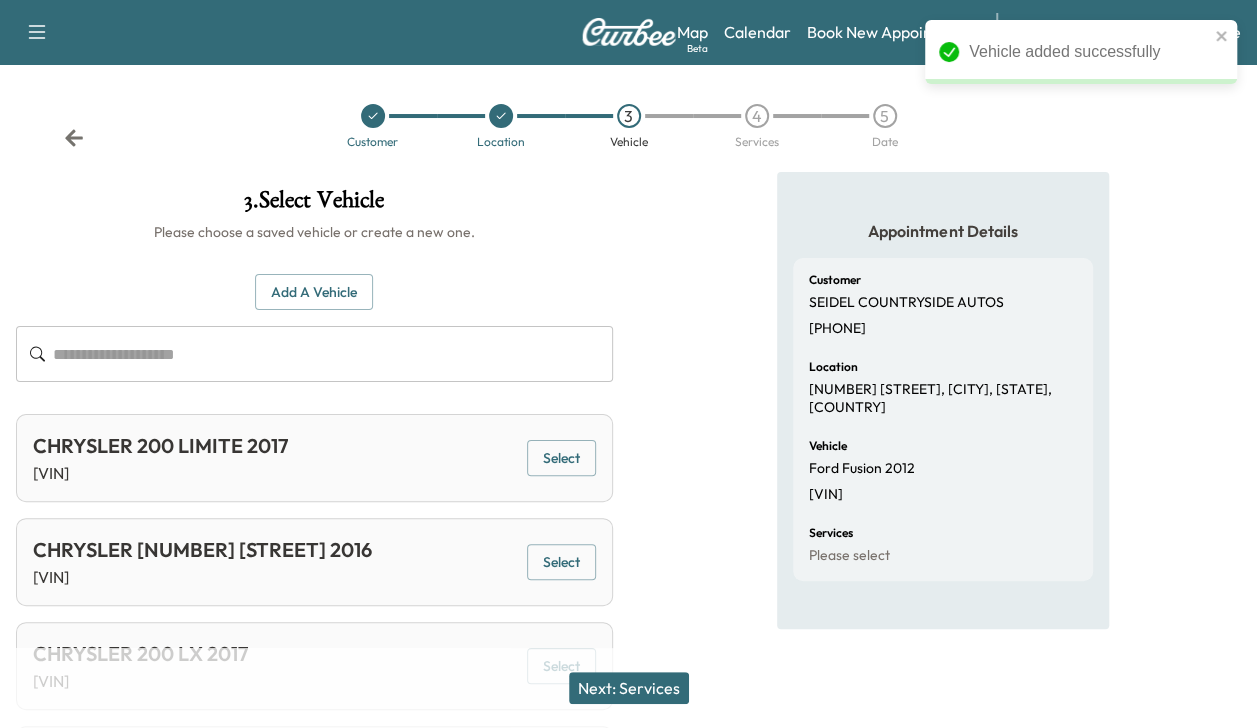 click on "Next: Services" at bounding box center [629, 688] 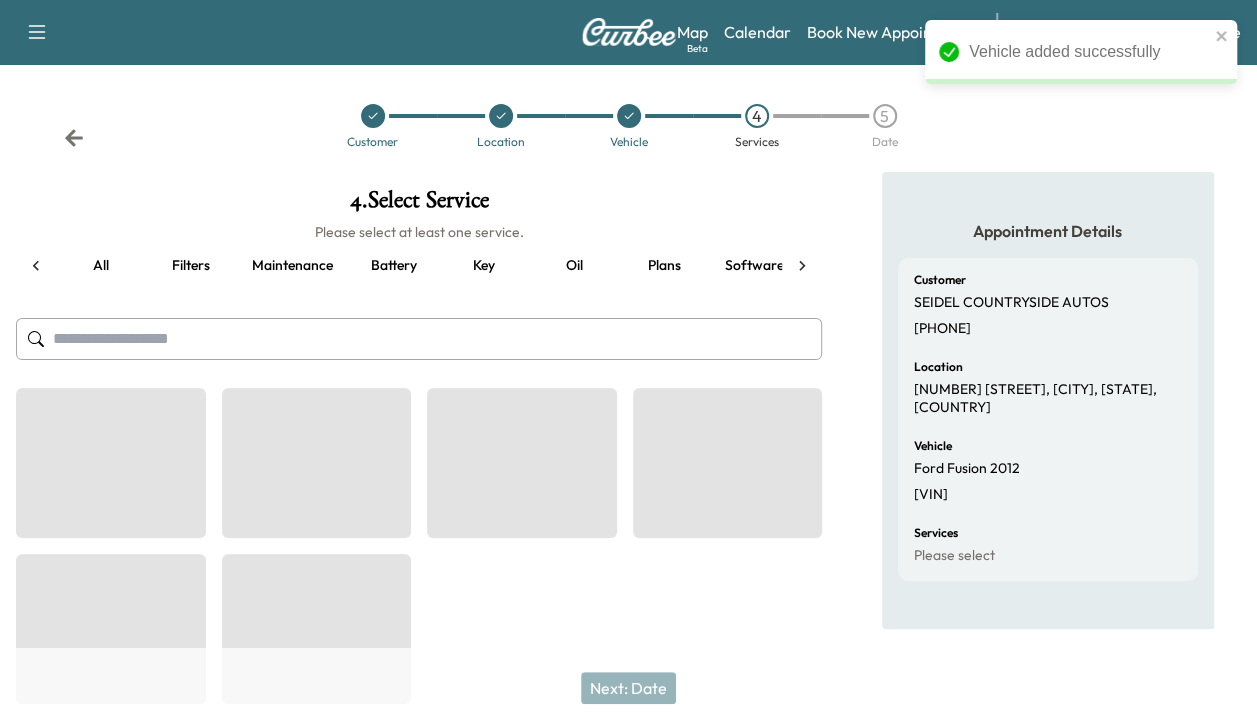 scroll, scrollTop: 0, scrollLeft: 264, axis: horizontal 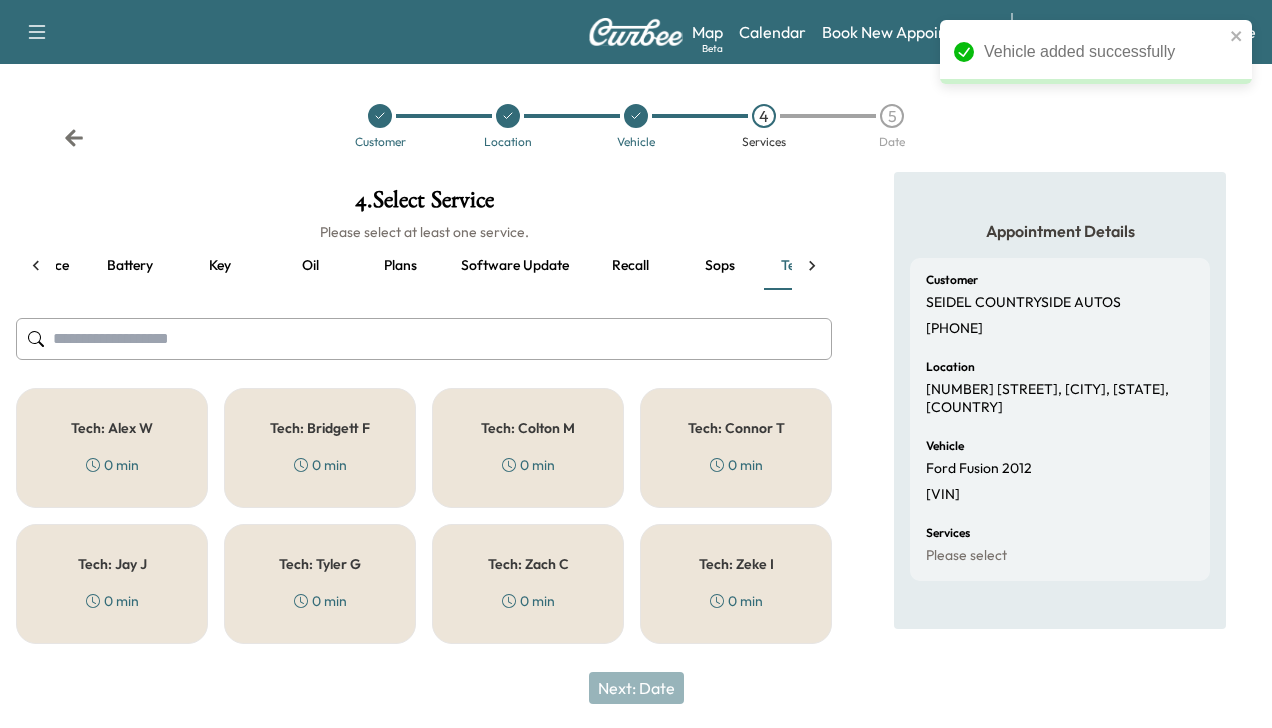 click on "Tech: [FIRST] [LAST] [DURATION]" at bounding box center [528, 448] 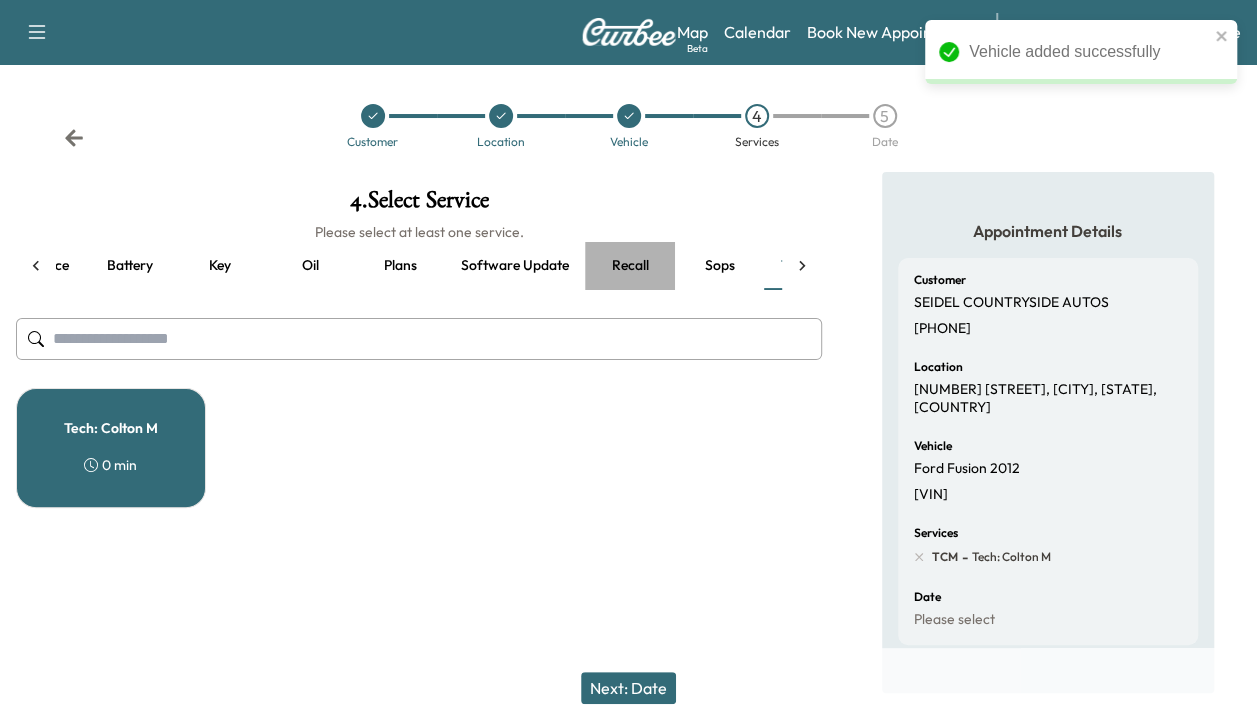 click on "Recall" at bounding box center [630, 266] 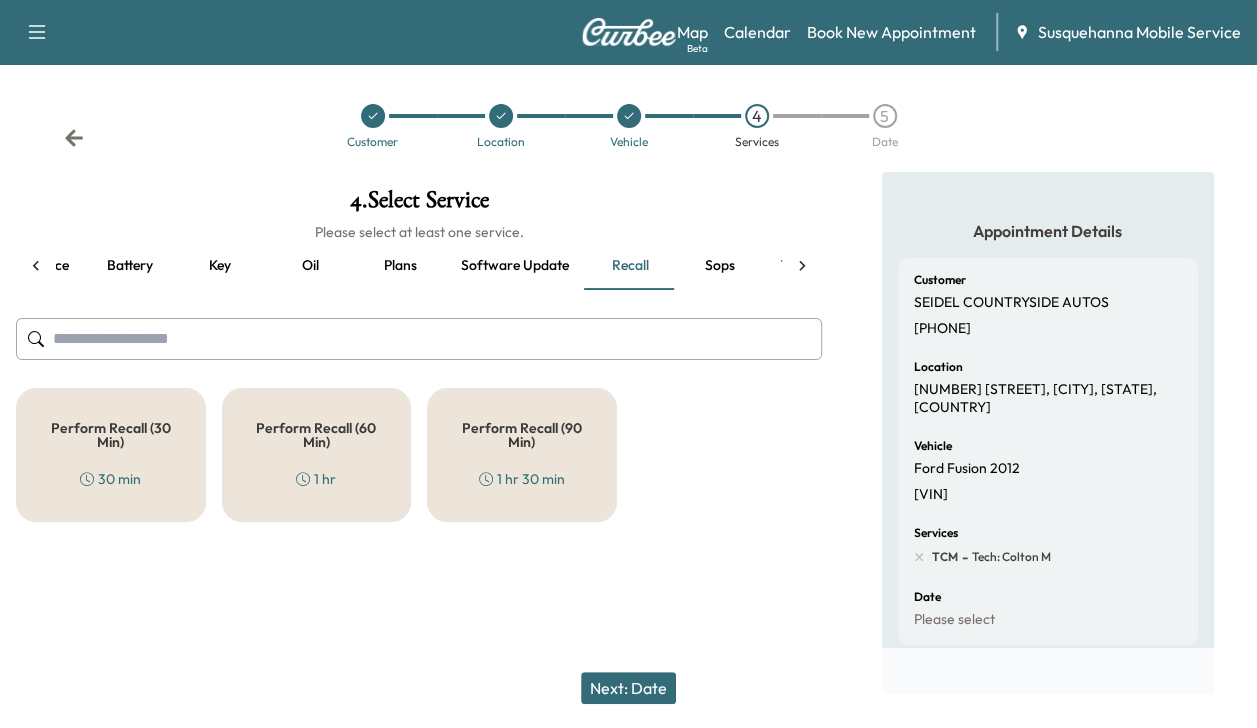 click on "Perform Recall (60 Min) [DURATION]" at bounding box center (317, 455) 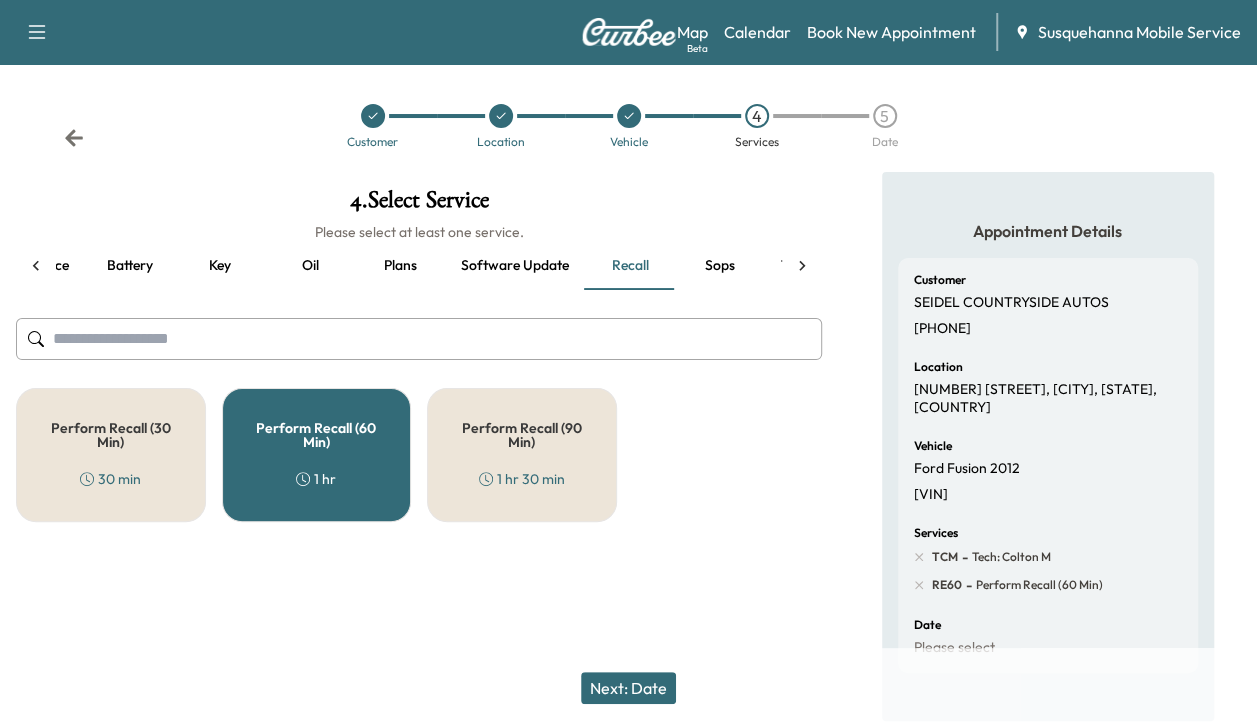 click on "Next: Date" at bounding box center [628, 688] 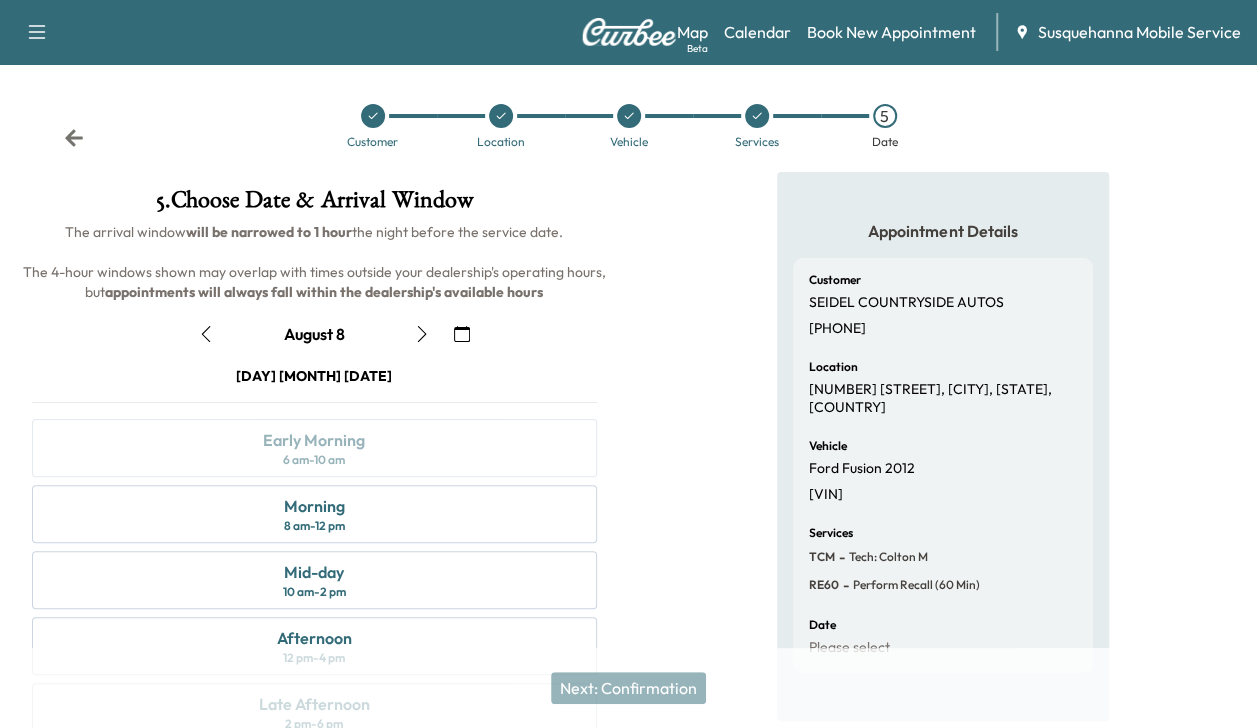 click 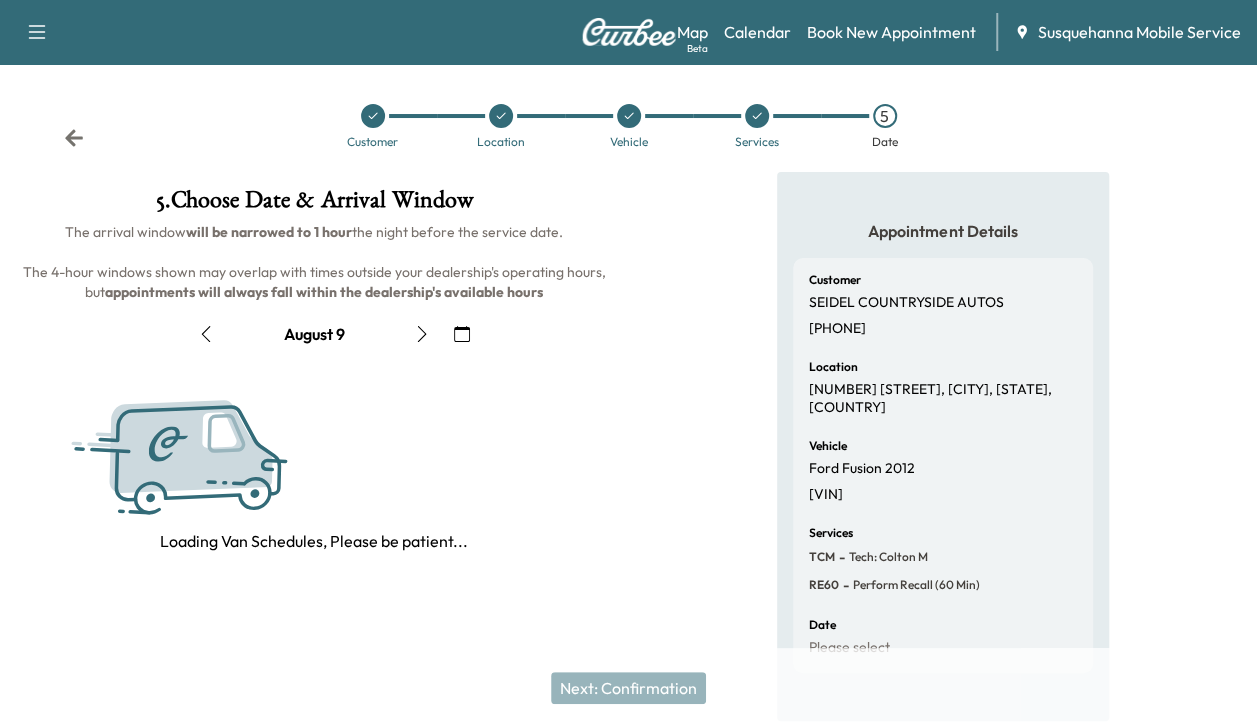 click 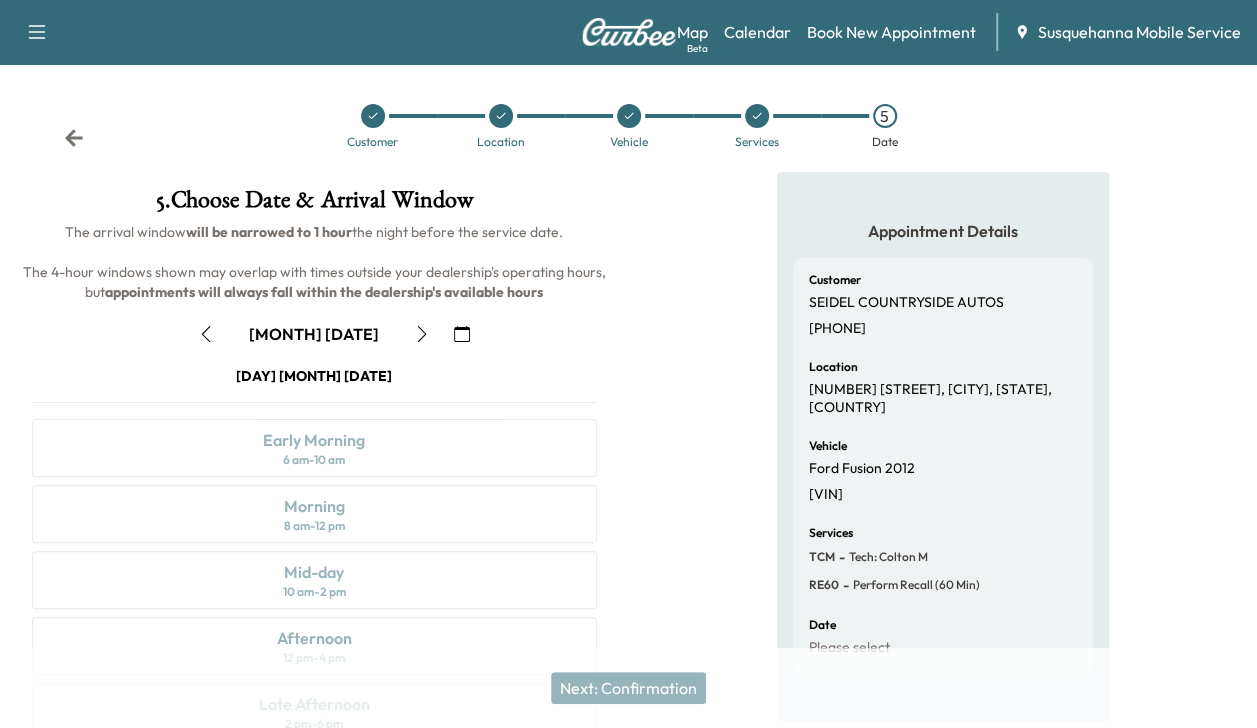 click 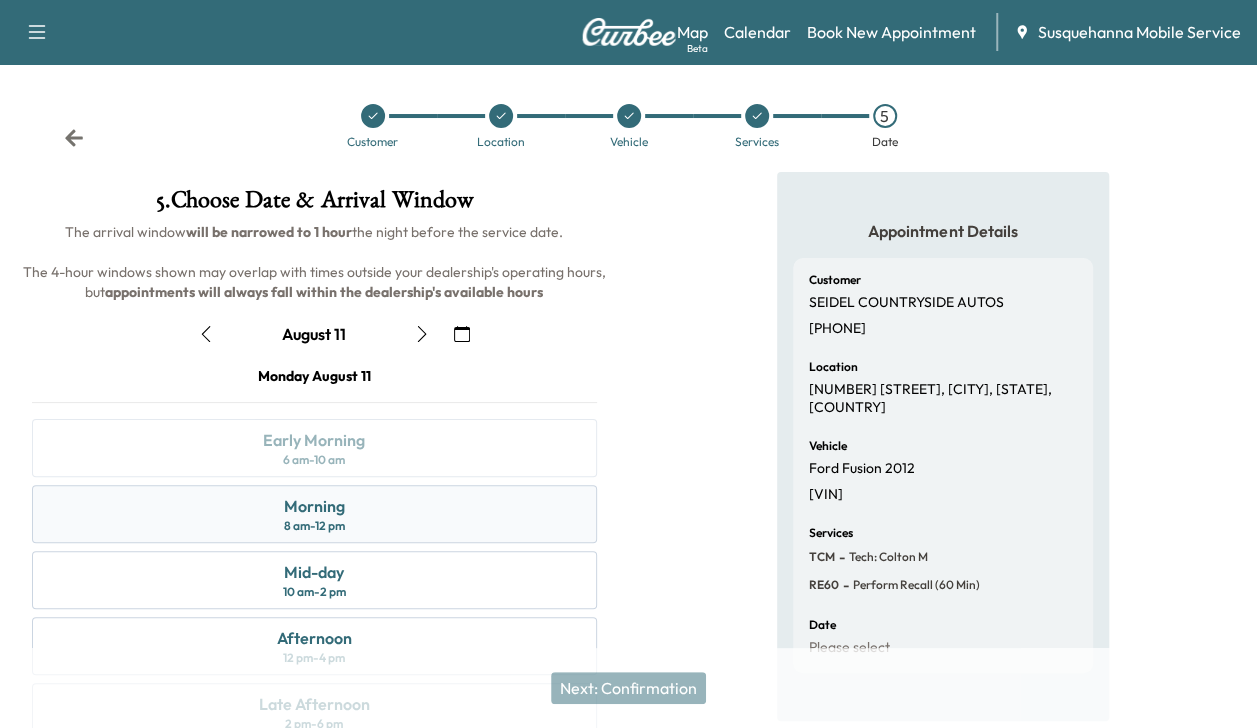 click on "Morning 8 am  -  12 pm" at bounding box center (314, 514) 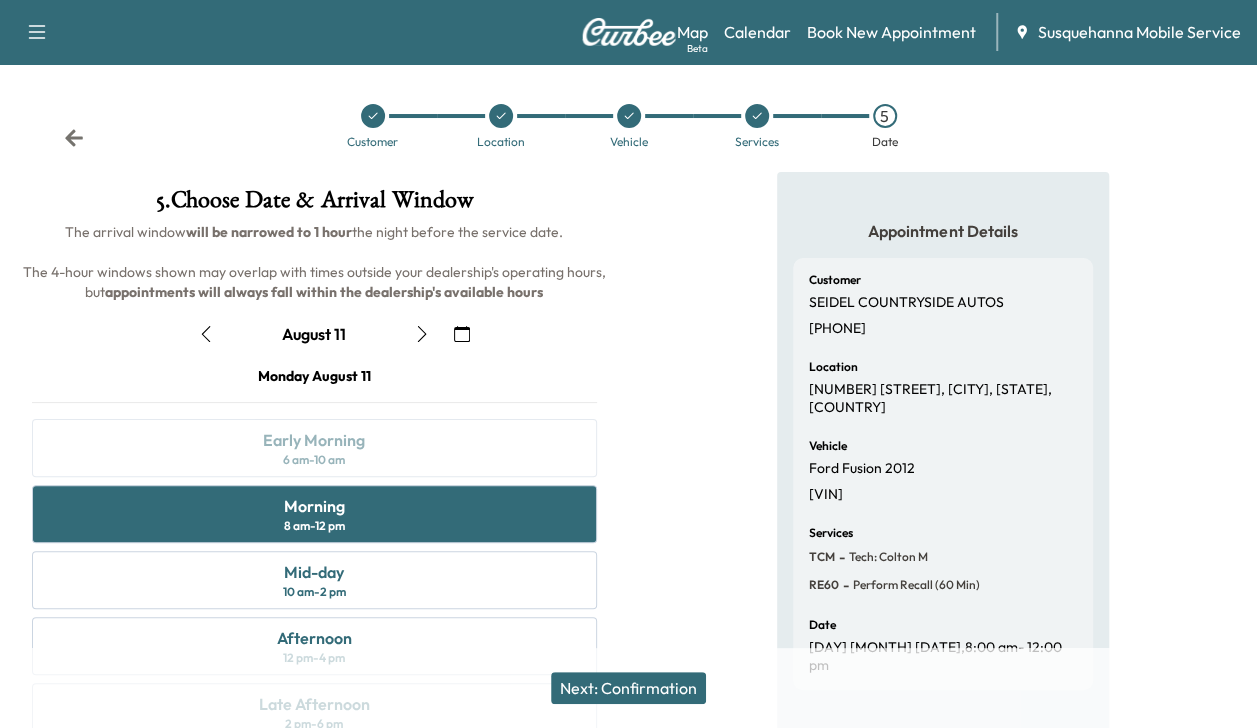 click on "Next: Confirmation" at bounding box center [628, 688] 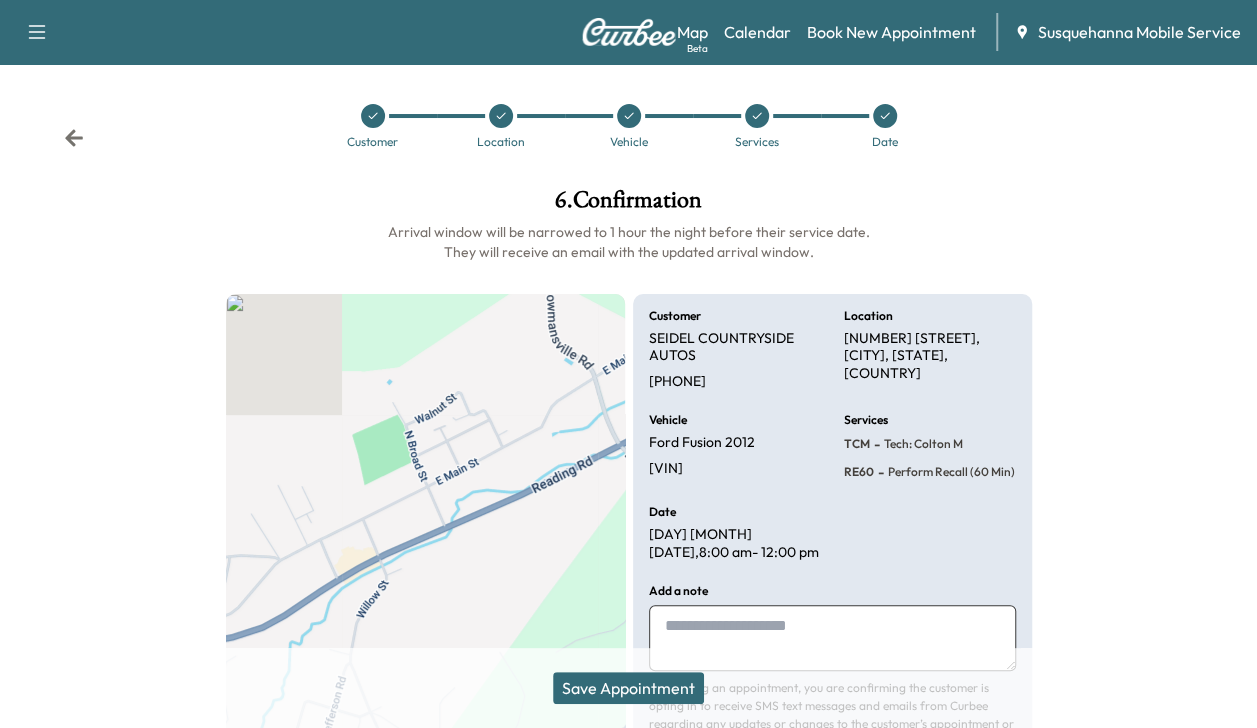 click on "Save Appointment" at bounding box center [628, 688] 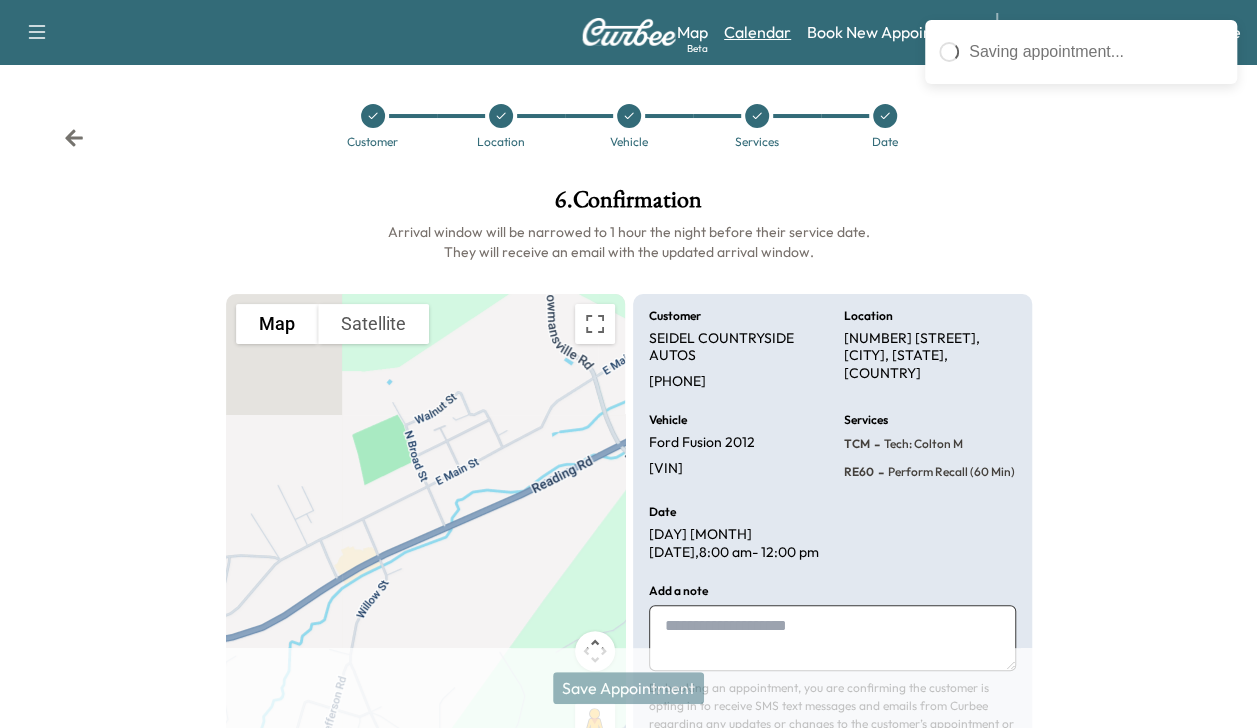 click on "Calendar" at bounding box center (757, 32) 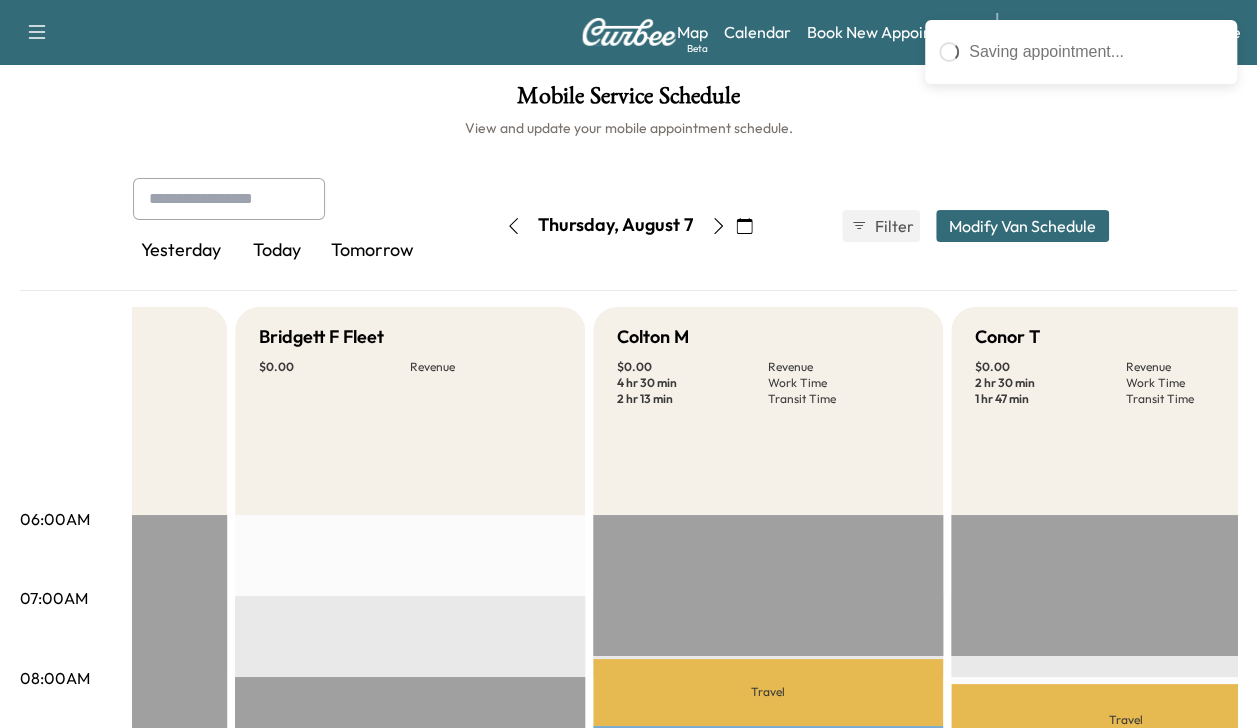 scroll, scrollTop: 0, scrollLeft: 616, axis: horizontal 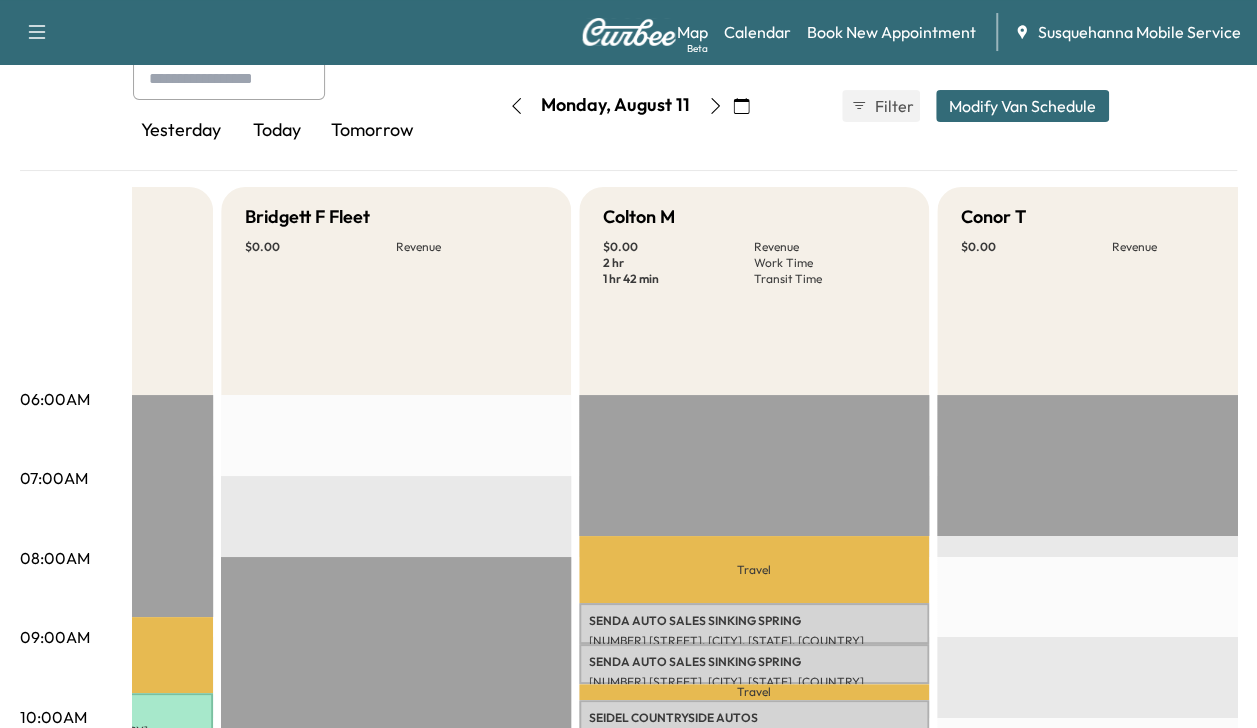 click at bounding box center (516, 106) 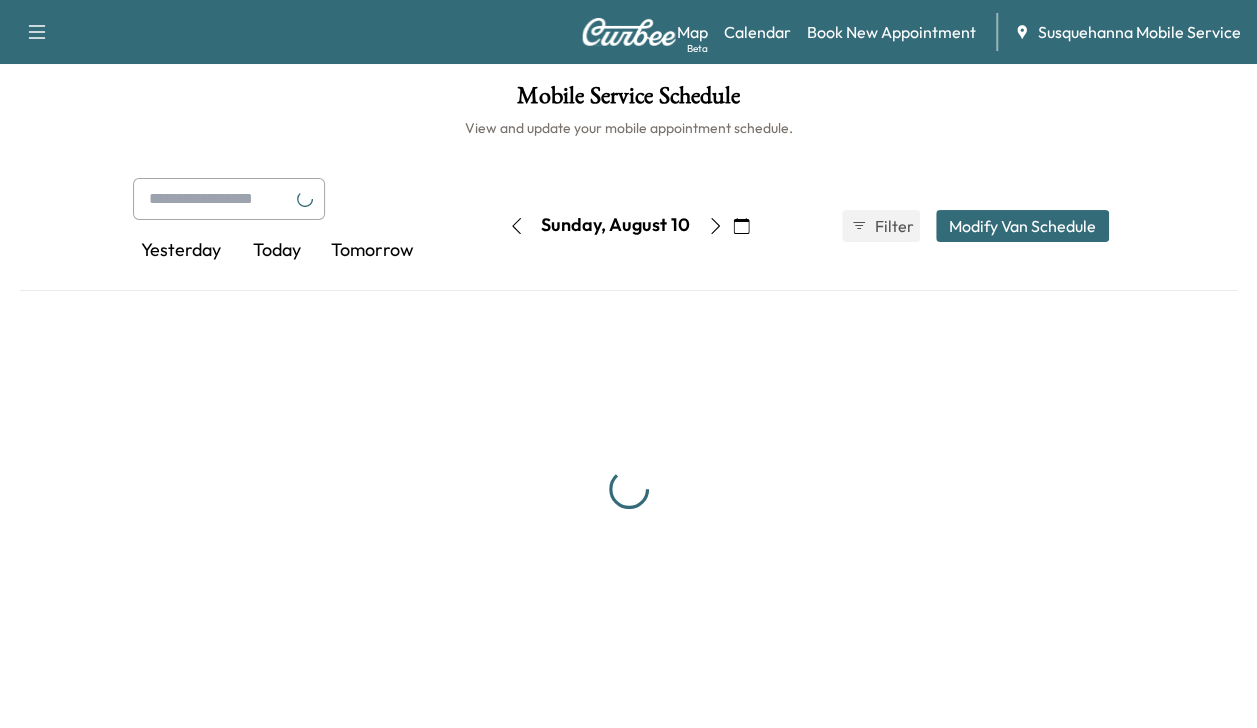 scroll, scrollTop: 0, scrollLeft: 0, axis: both 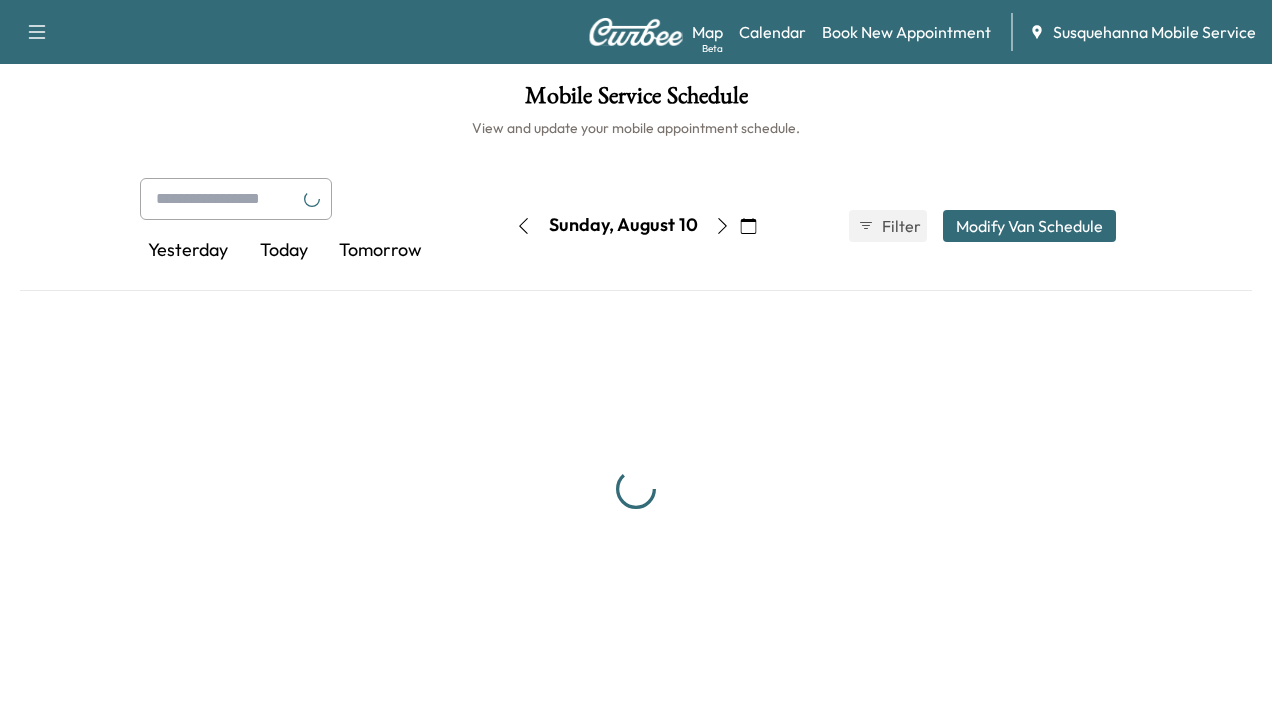 click on "Mobile Service Schedule" at bounding box center [636, 101] 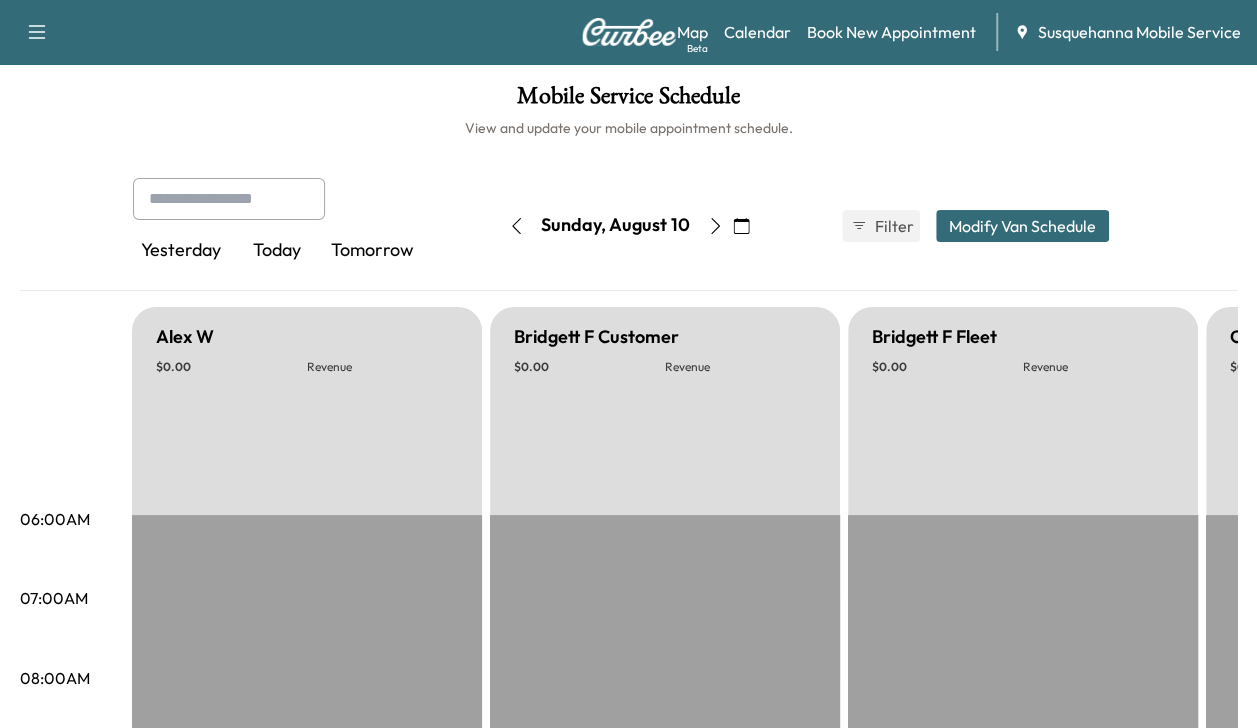 click at bounding box center (516, 226) 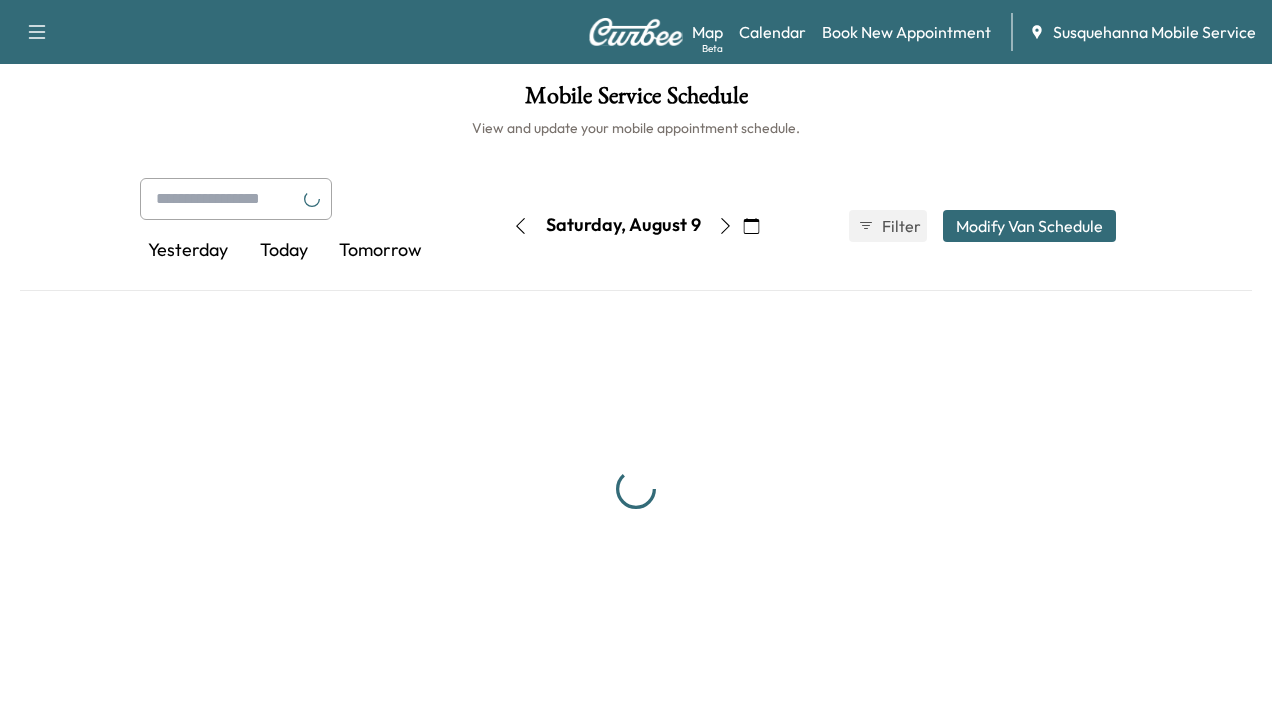 click at bounding box center [521, 226] 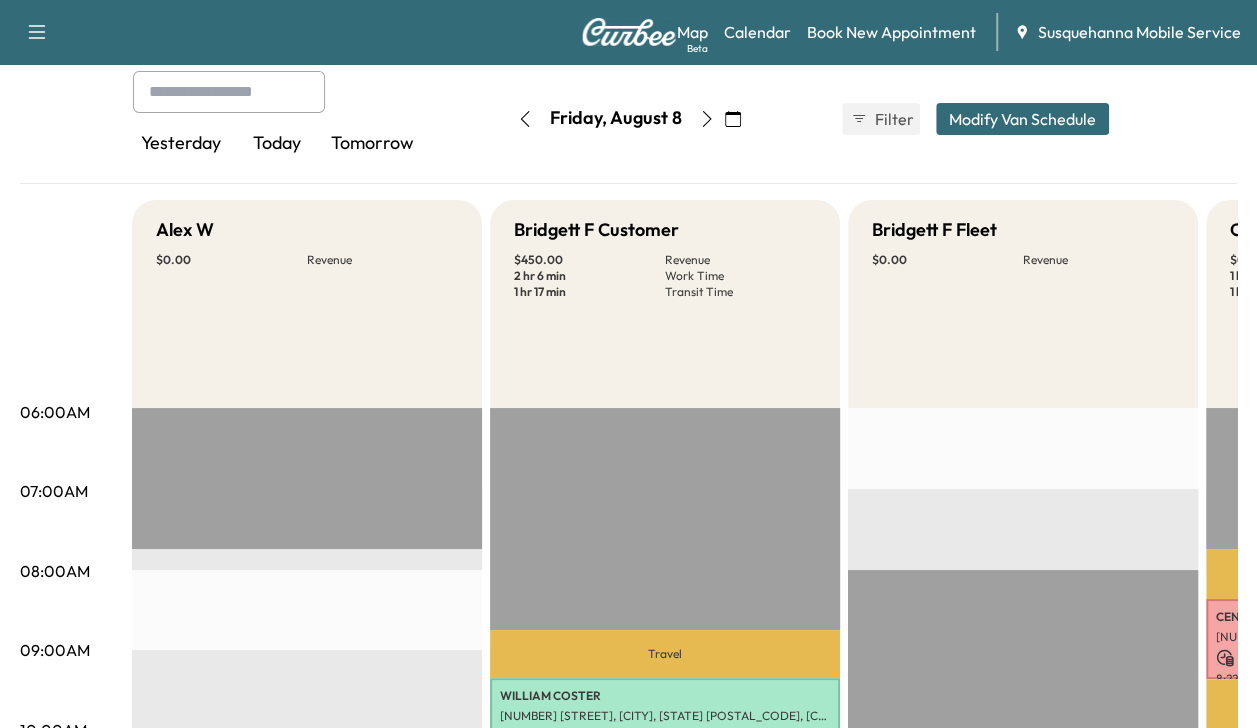 scroll, scrollTop: 192, scrollLeft: 0, axis: vertical 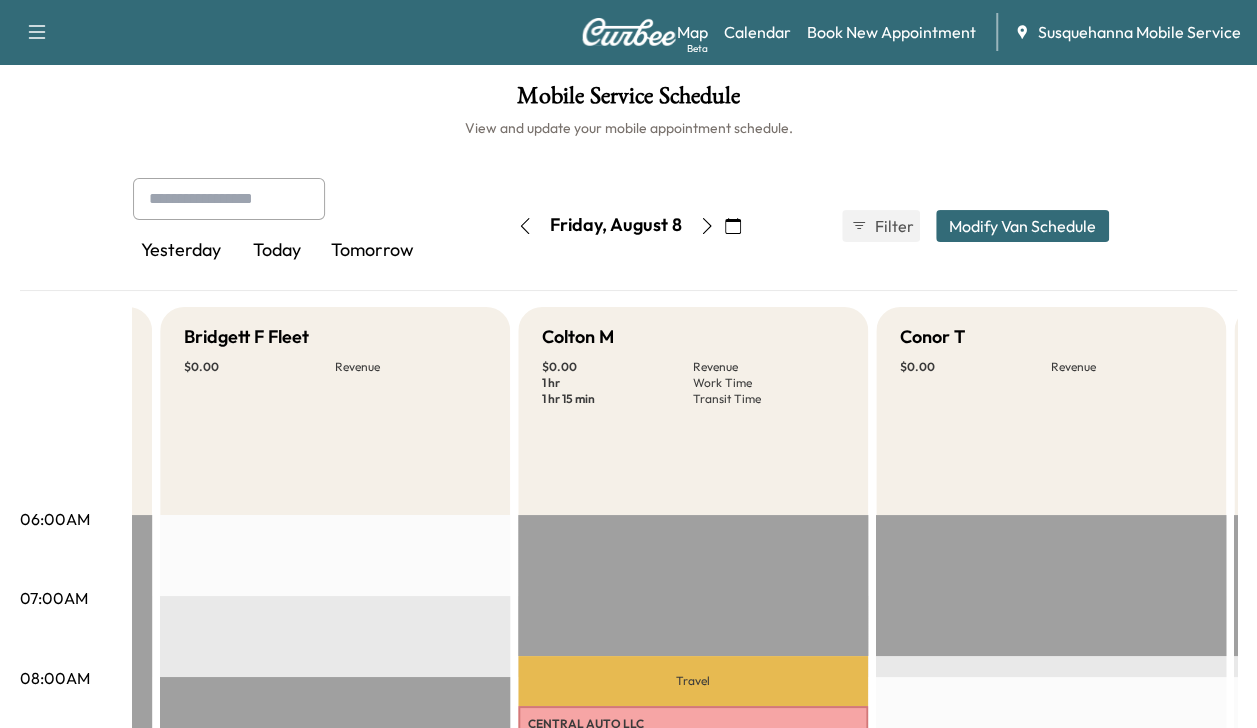 click at bounding box center [525, 226] 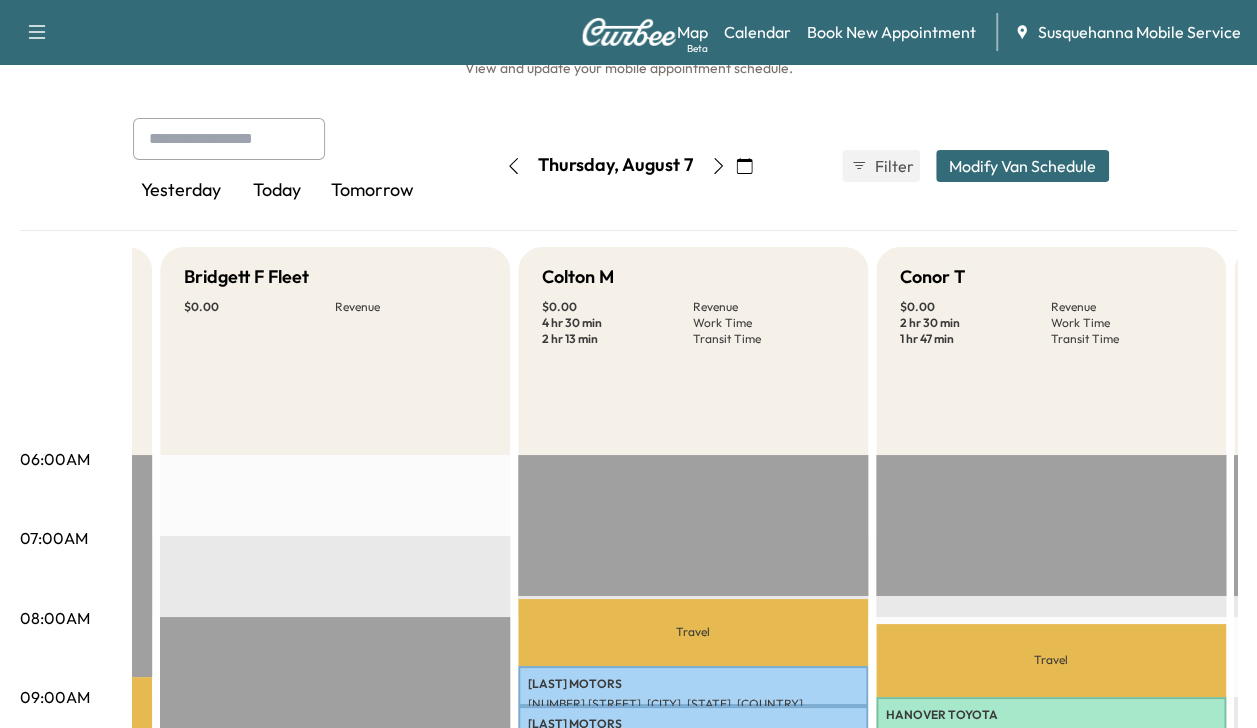 scroll, scrollTop: 59, scrollLeft: 0, axis: vertical 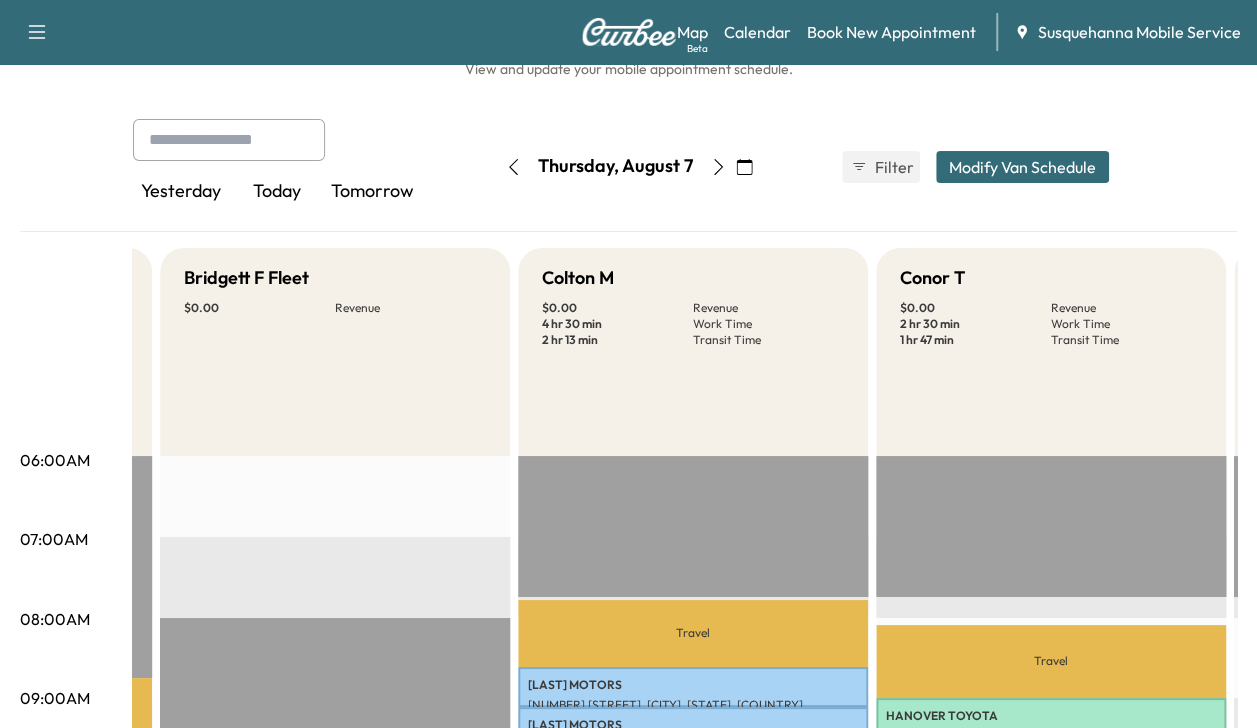 click on "Book New Appointment" at bounding box center (891, 32) 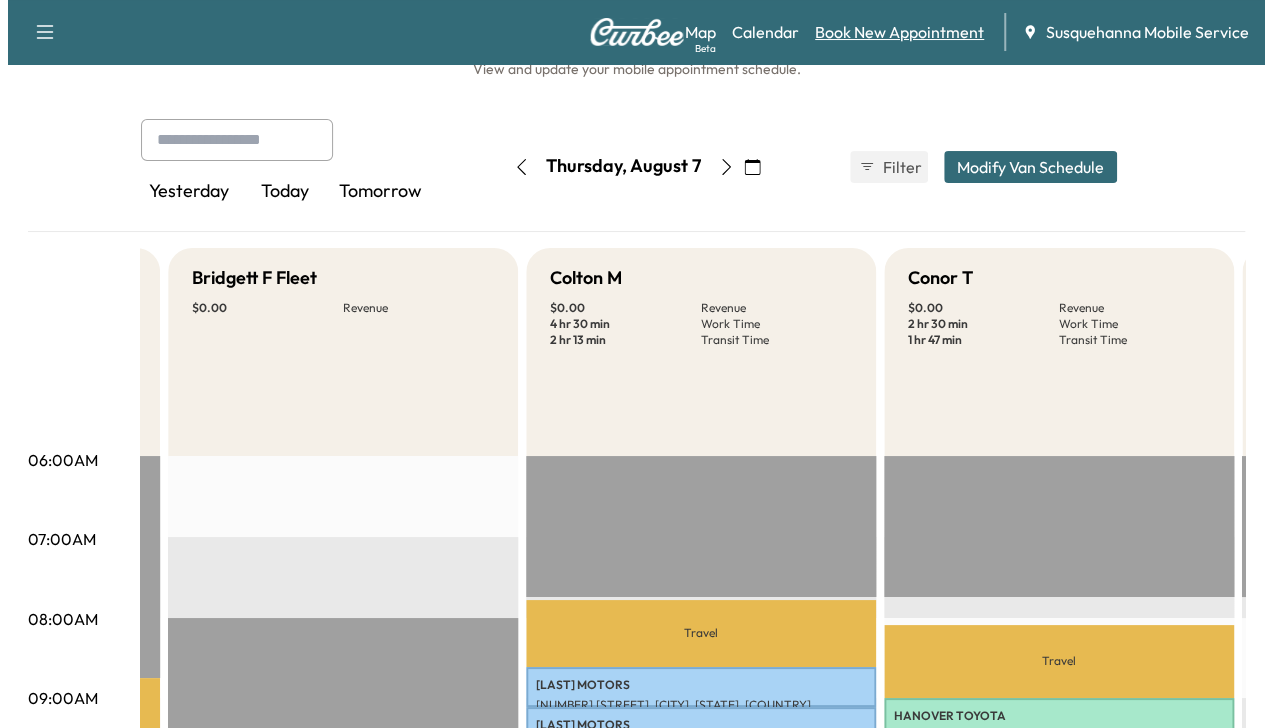 scroll, scrollTop: 0, scrollLeft: 0, axis: both 